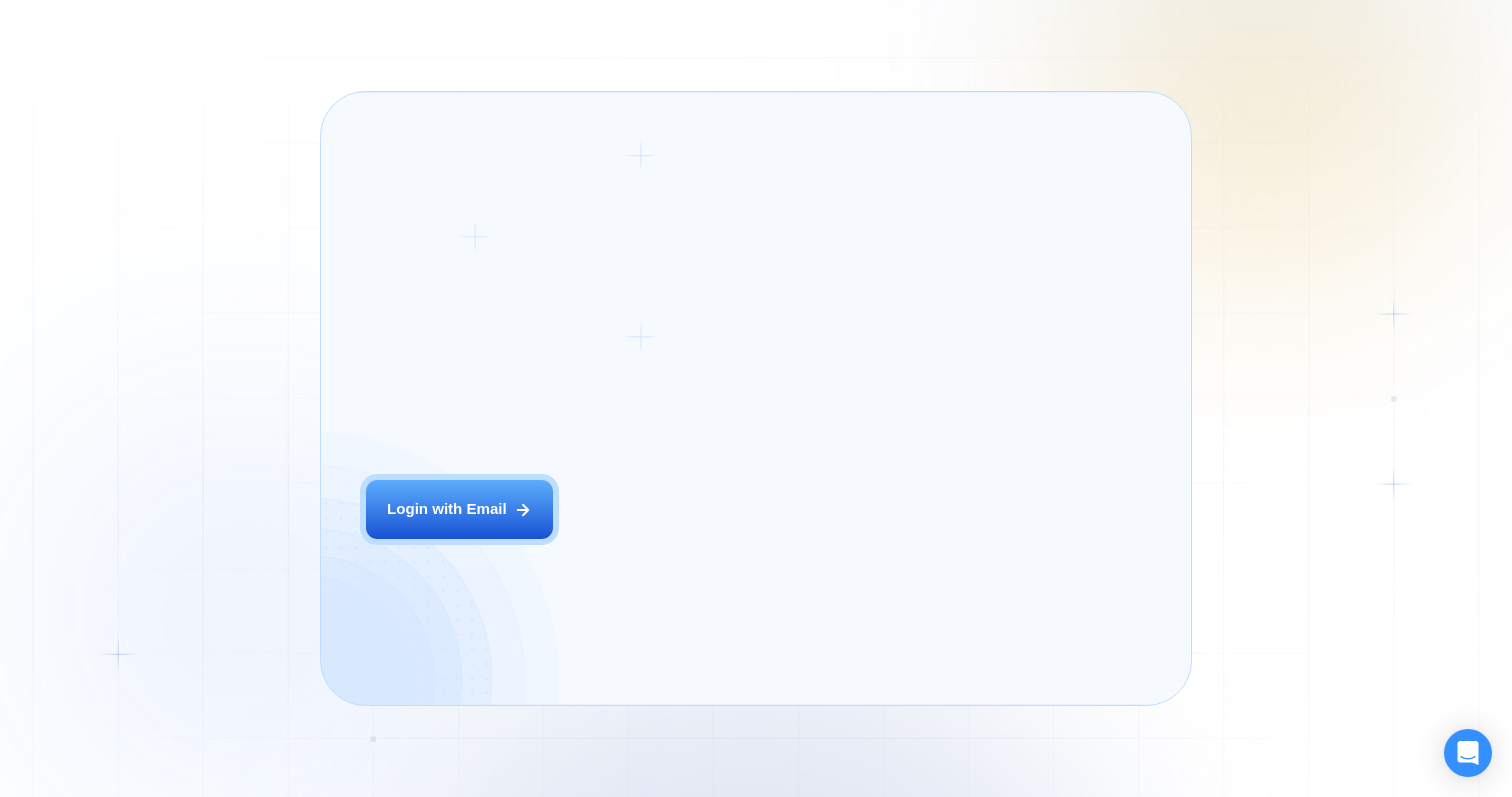 scroll, scrollTop: 0, scrollLeft: 0, axis: both 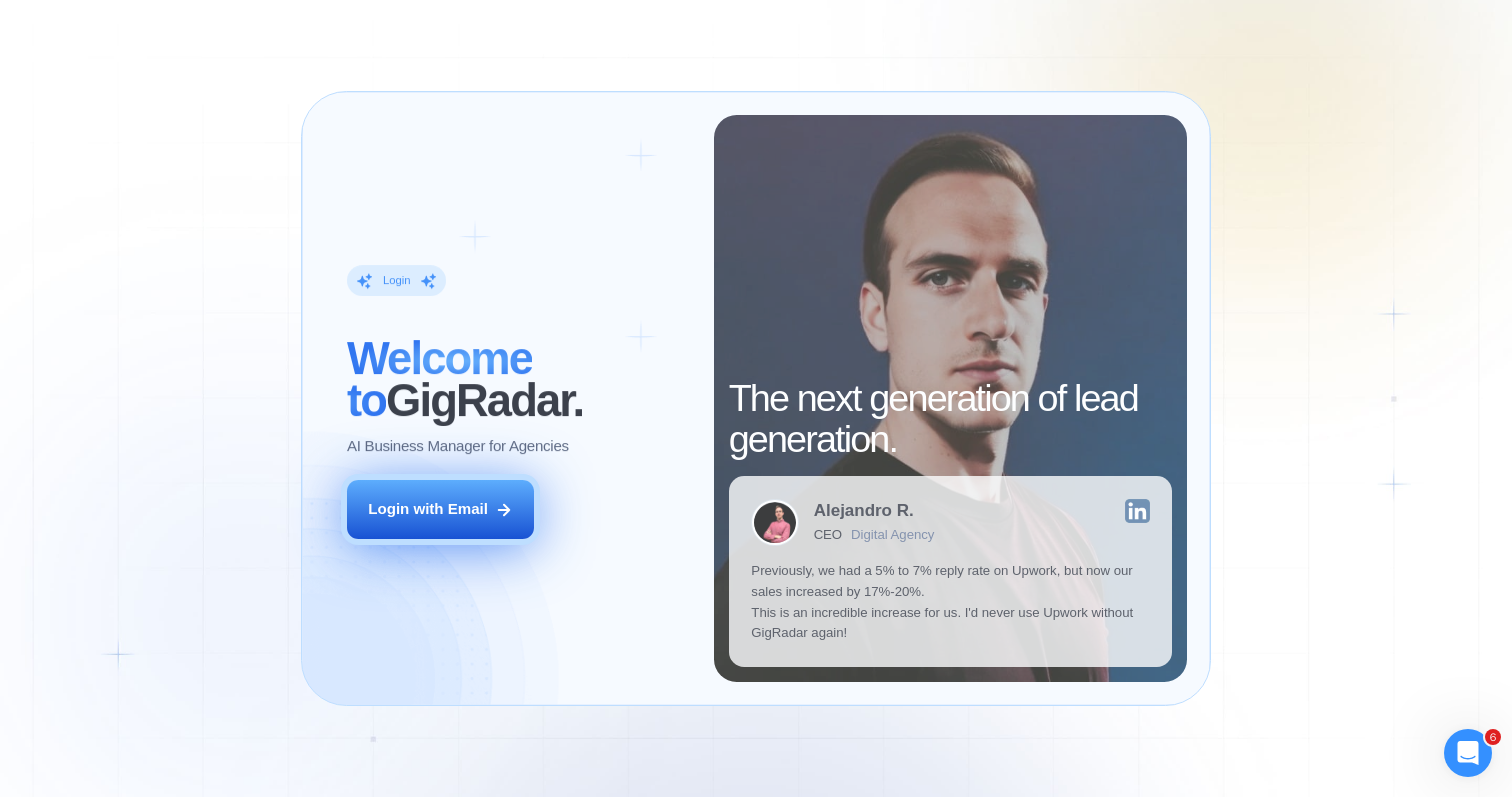 click on "Login with Email" at bounding box center [428, 509] 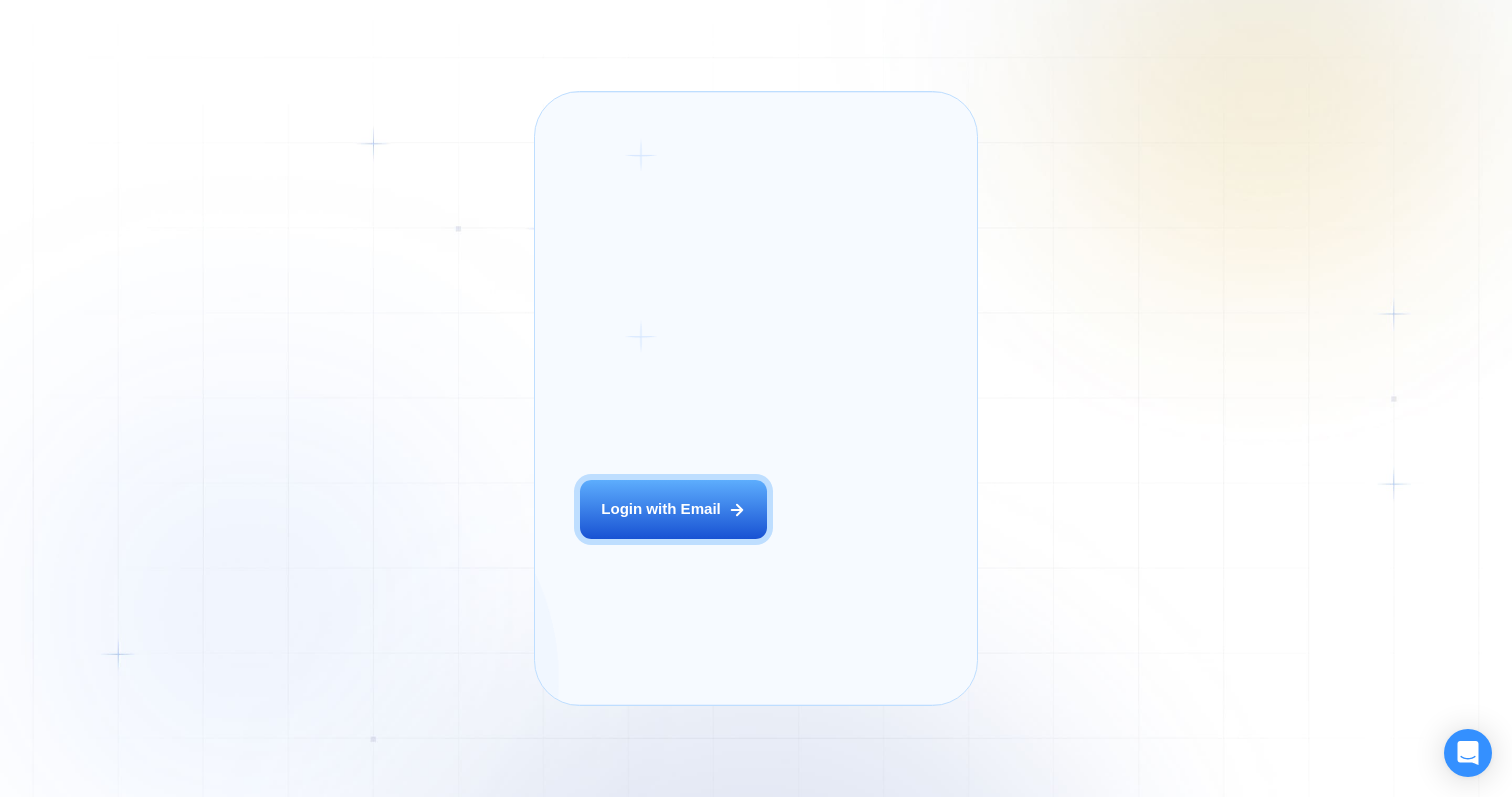 scroll, scrollTop: 0, scrollLeft: 0, axis: both 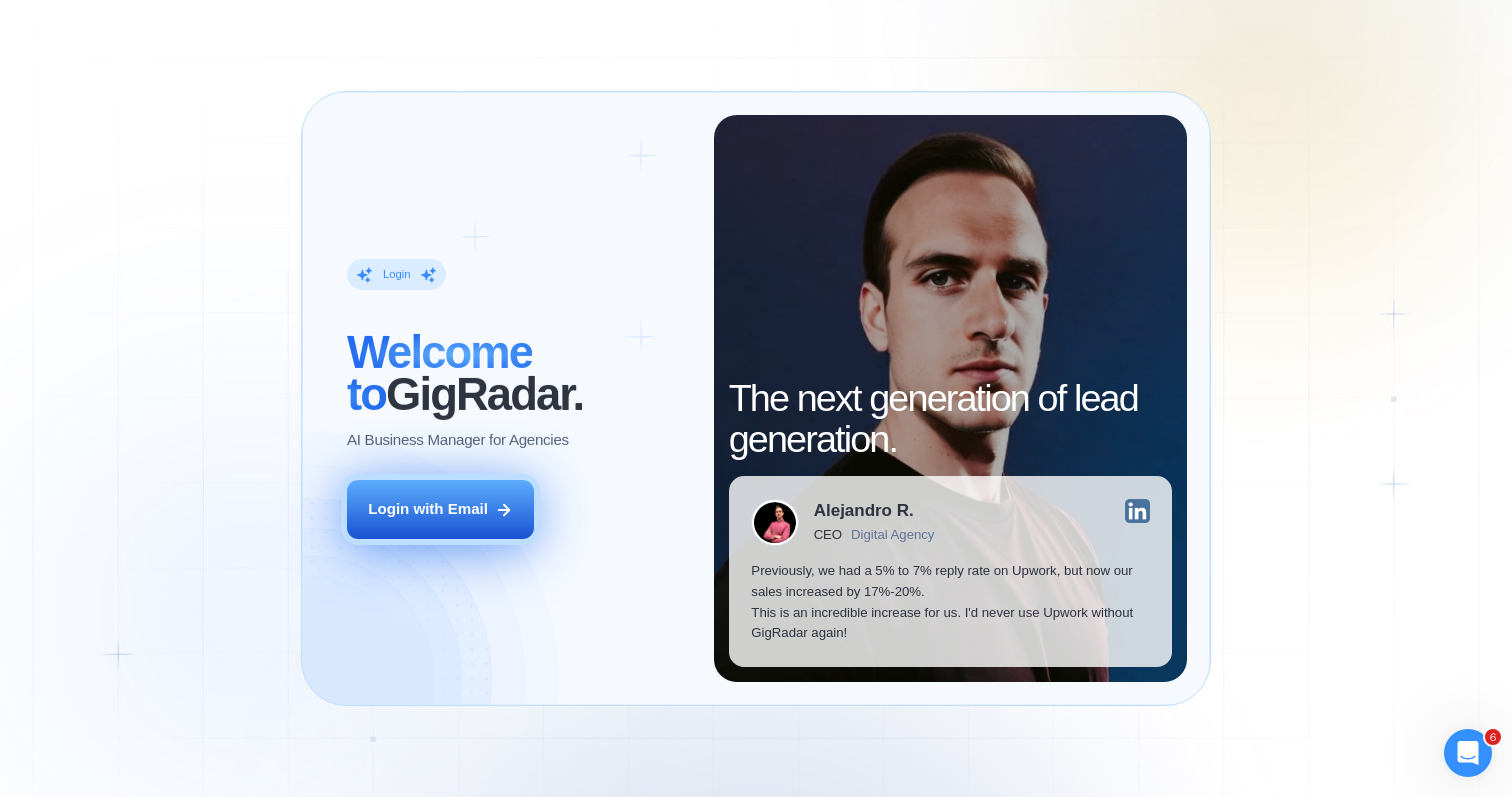 click on "Login with Email" at bounding box center (428, 509) 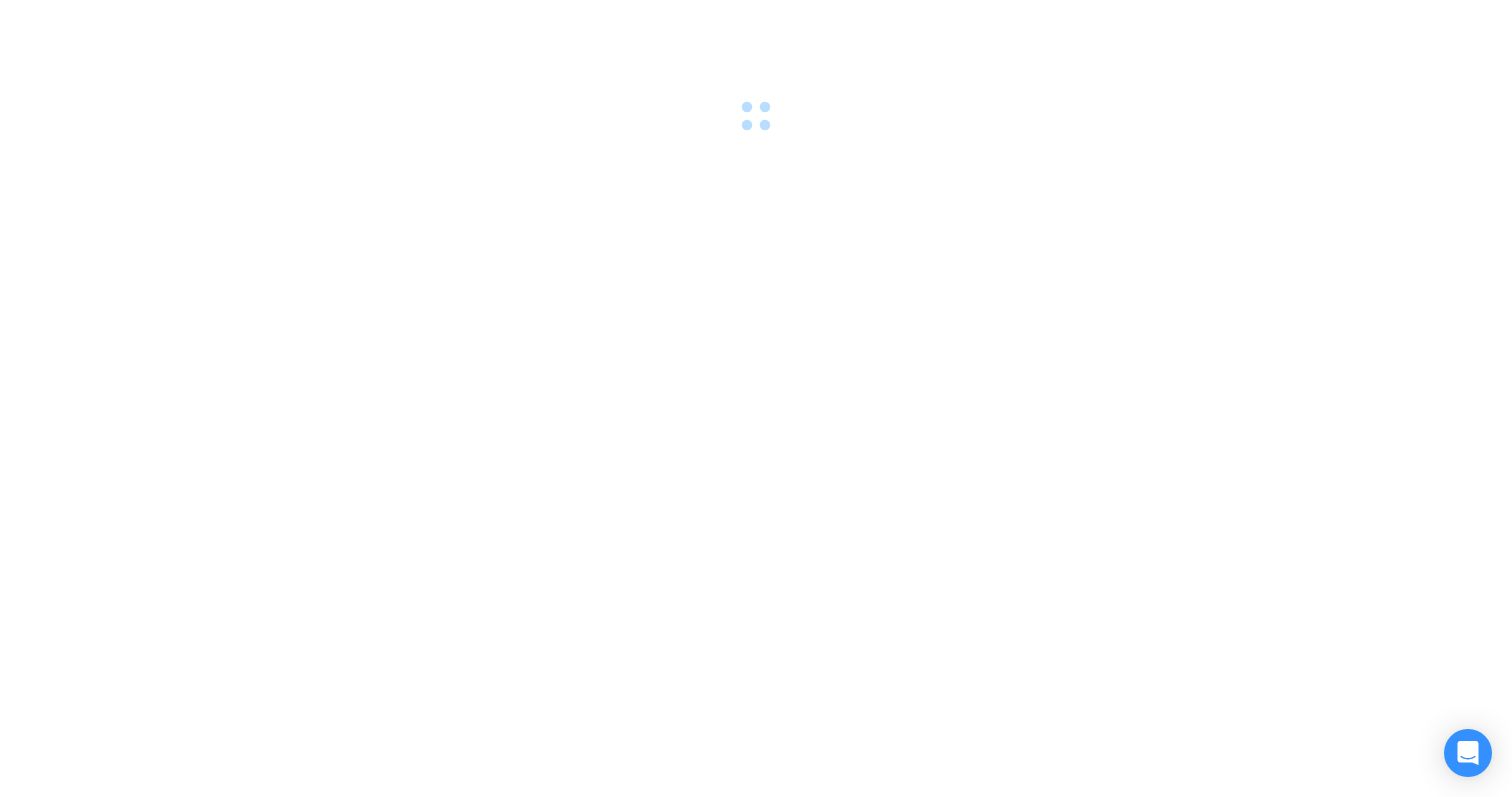 scroll, scrollTop: 0, scrollLeft: 0, axis: both 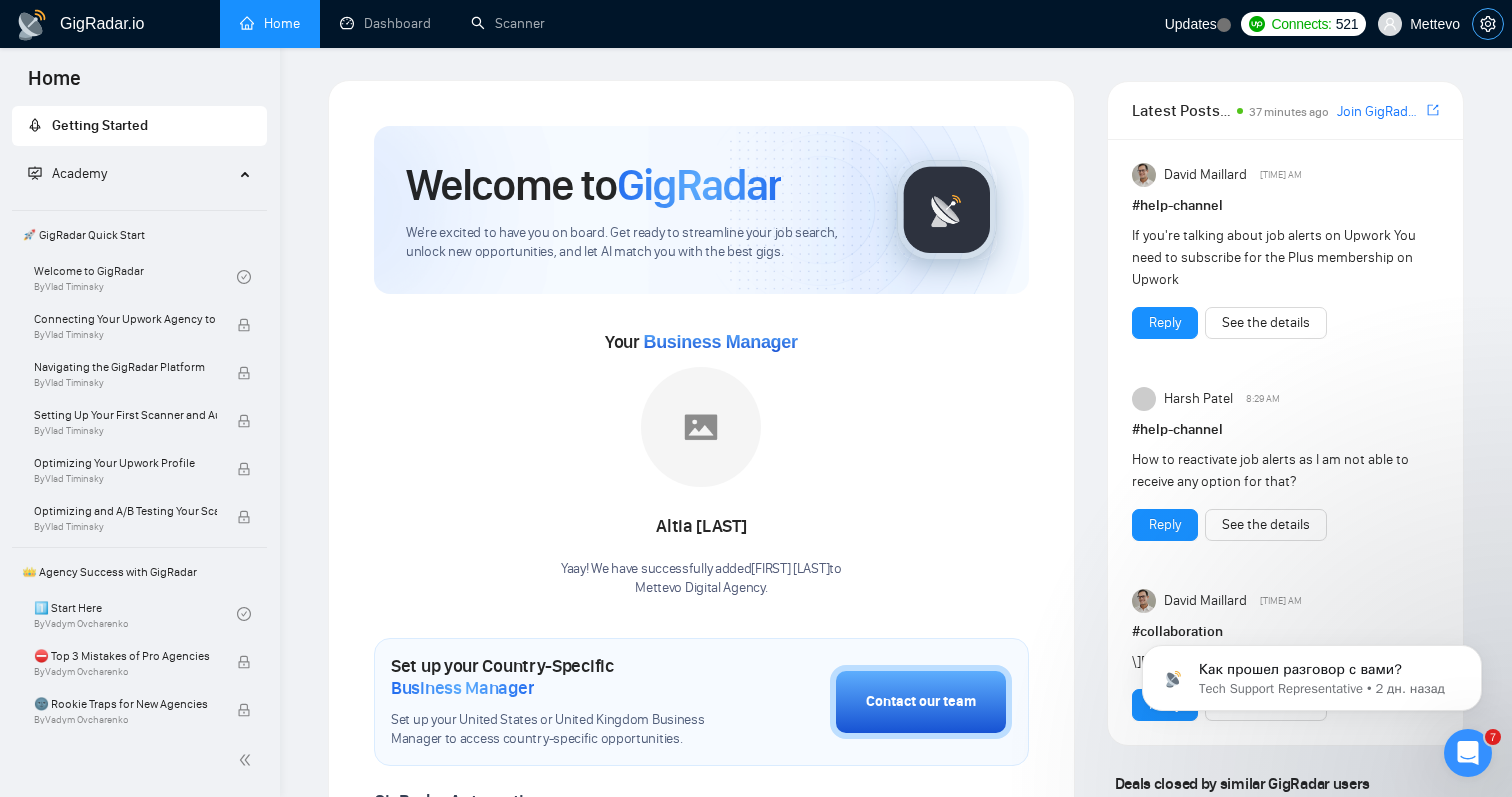 click 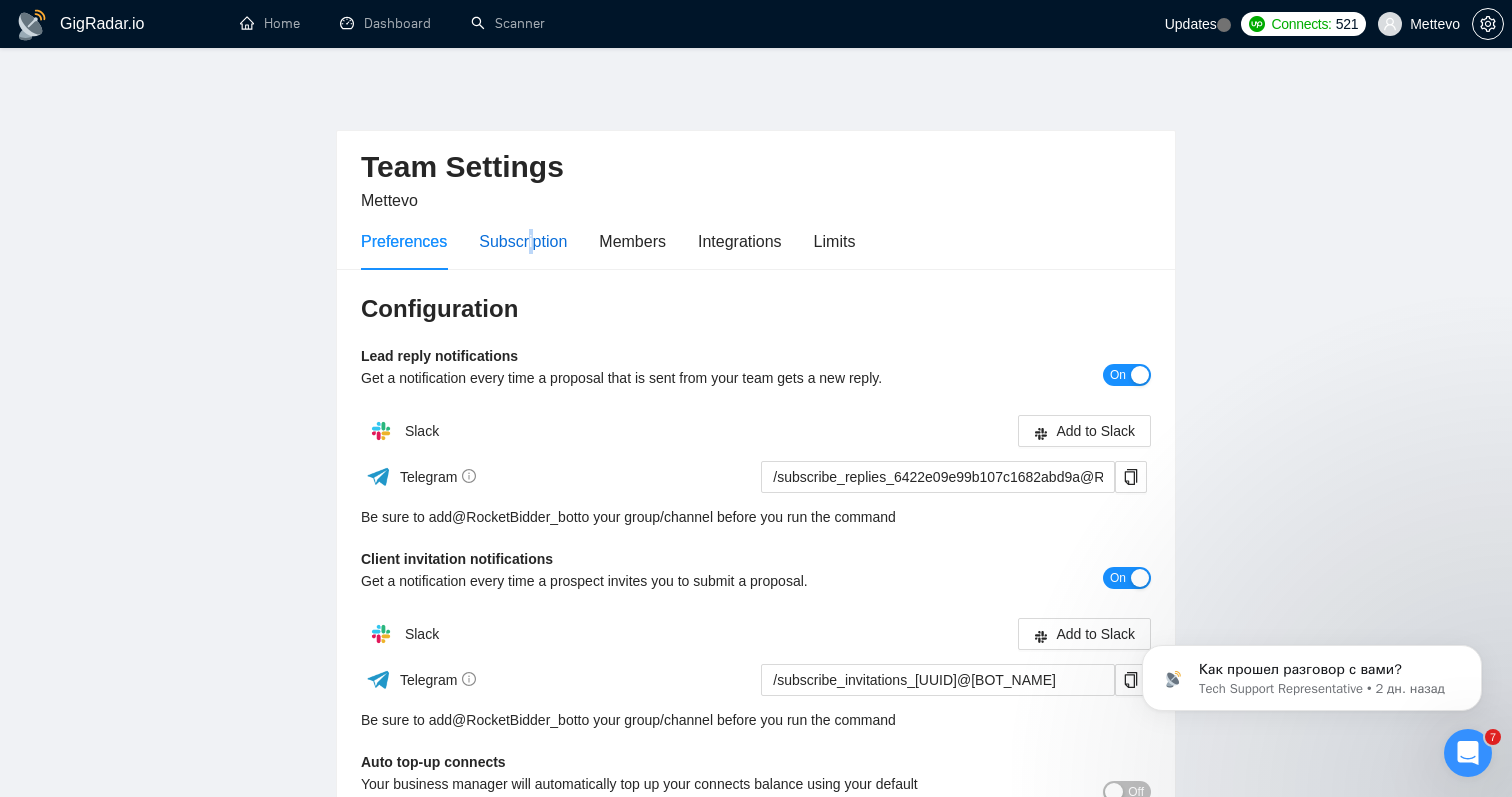 click on "Subscription" at bounding box center (523, 241) 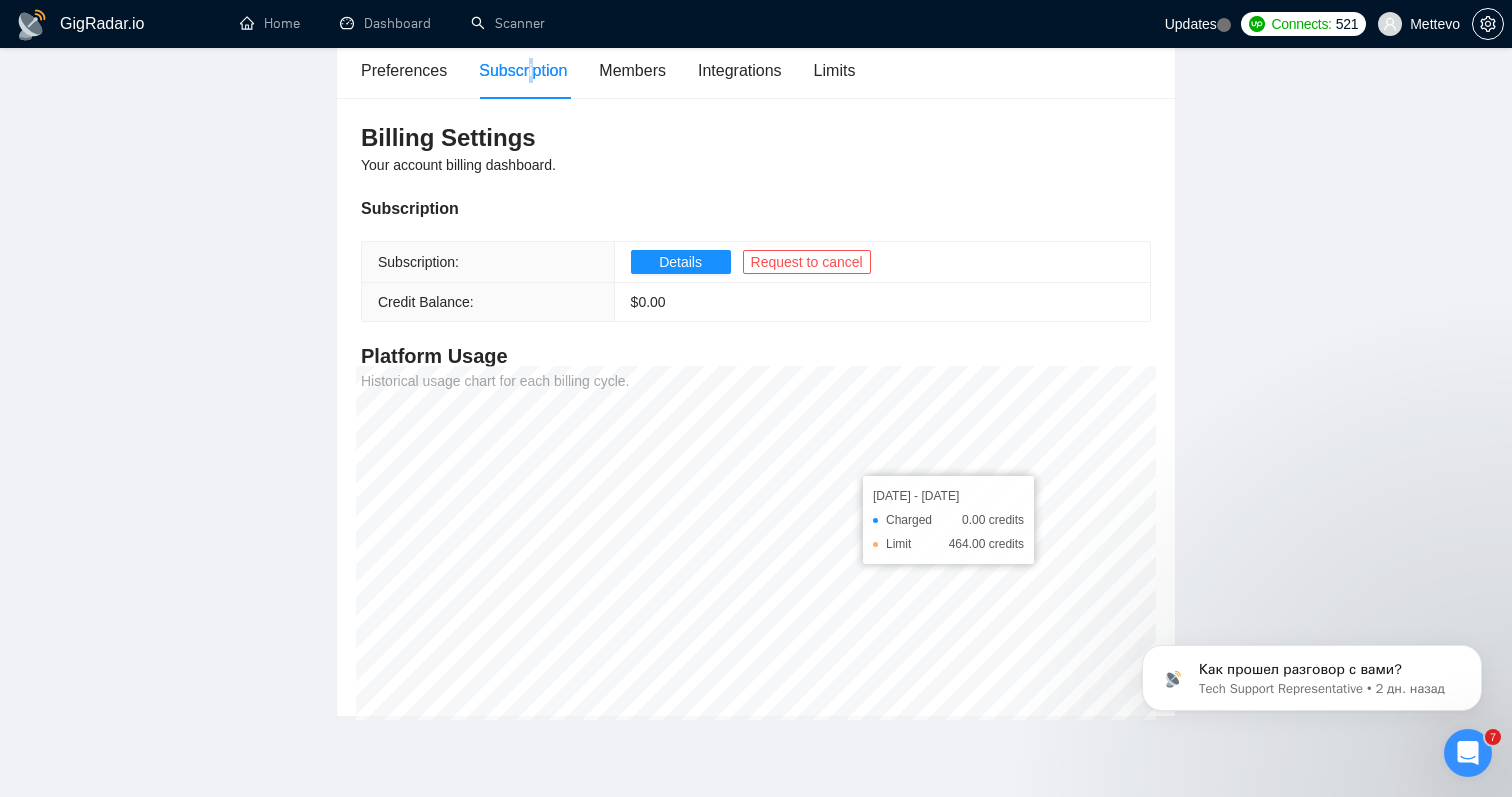 scroll, scrollTop: 174, scrollLeft: 0, axis: vertical 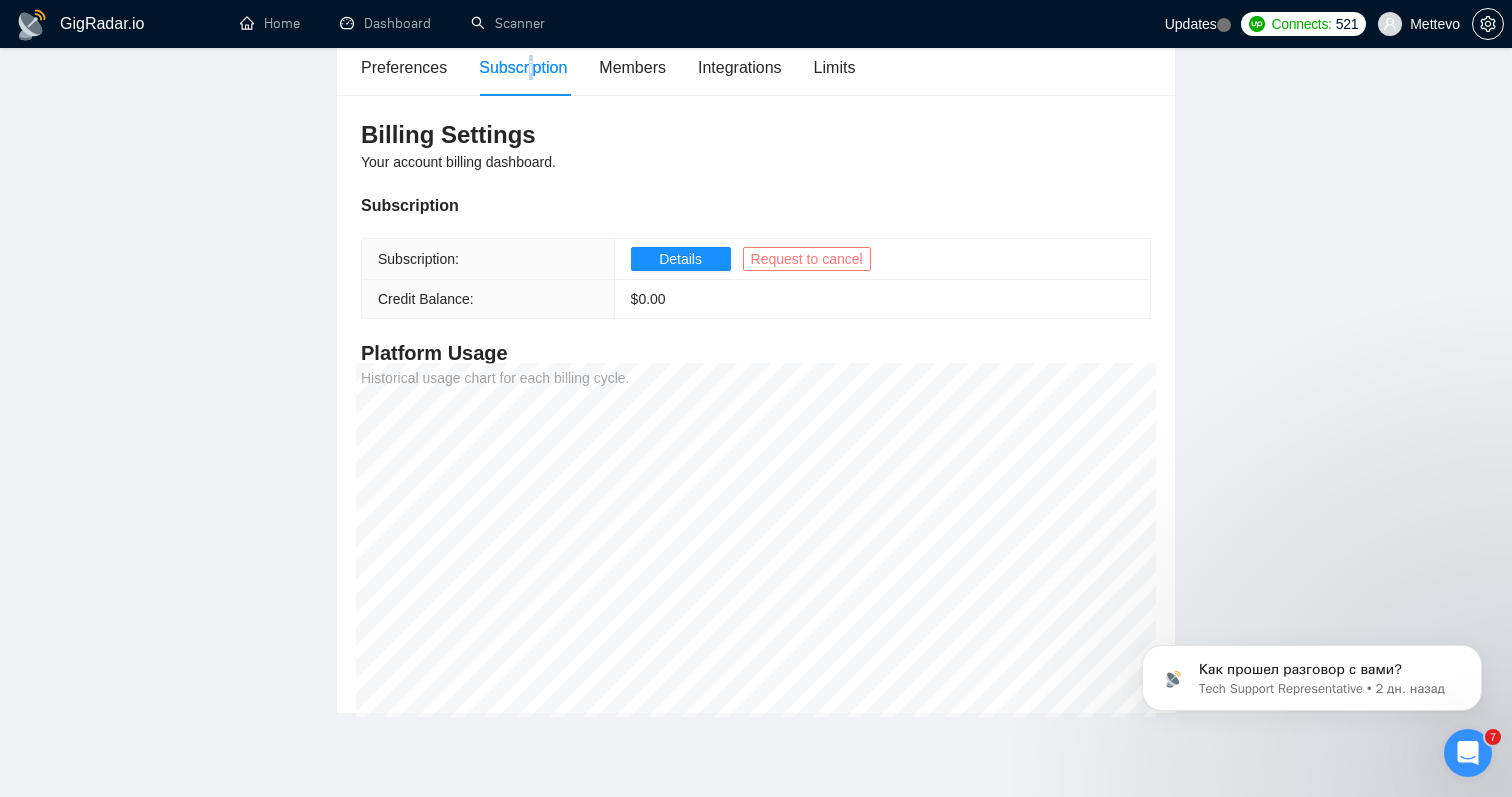 click on "Request to cancel" at bounding box center [807, 259] 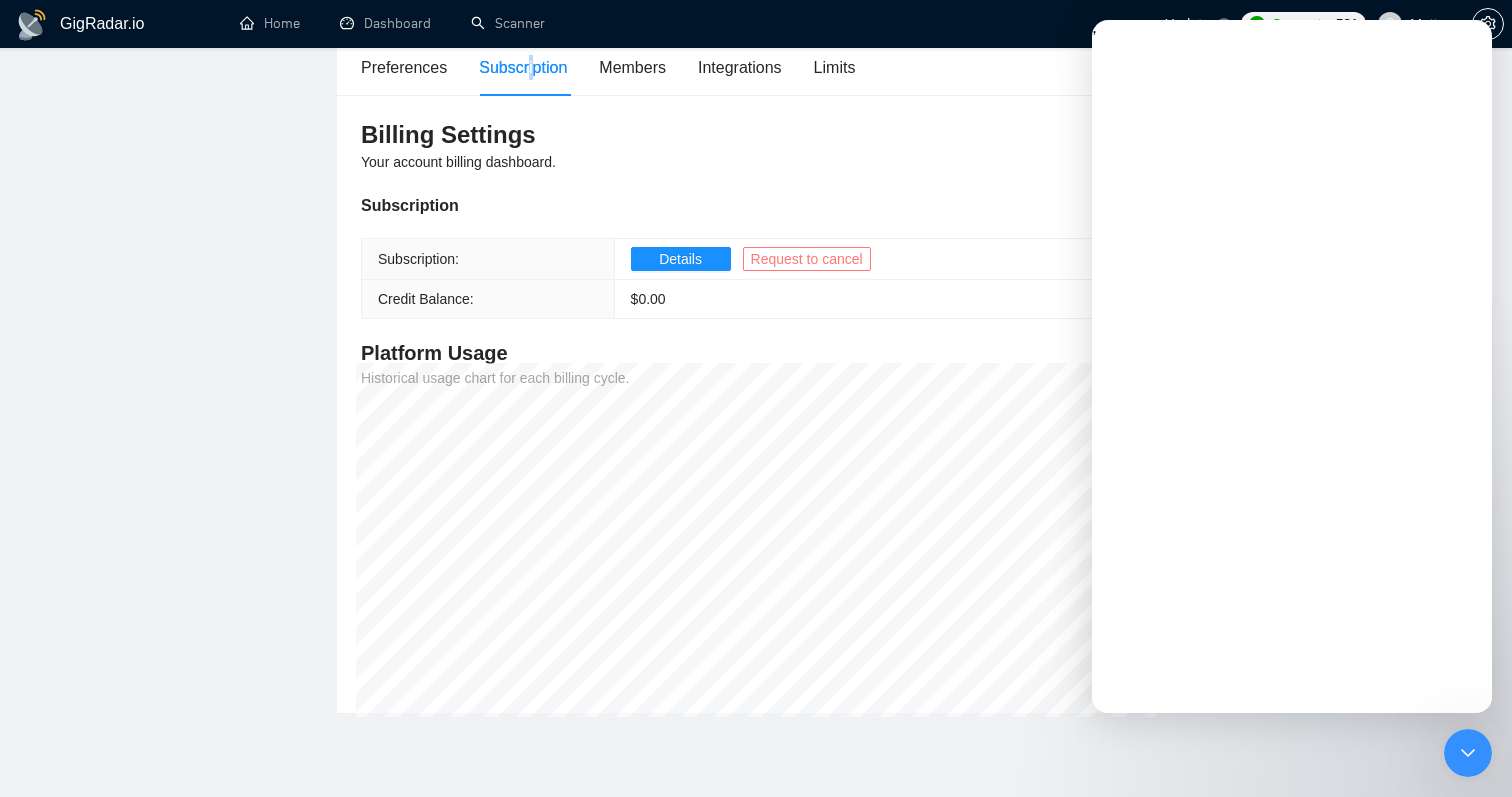 scroll, scrollTop: 0, scrollLeft: 0, axis: both 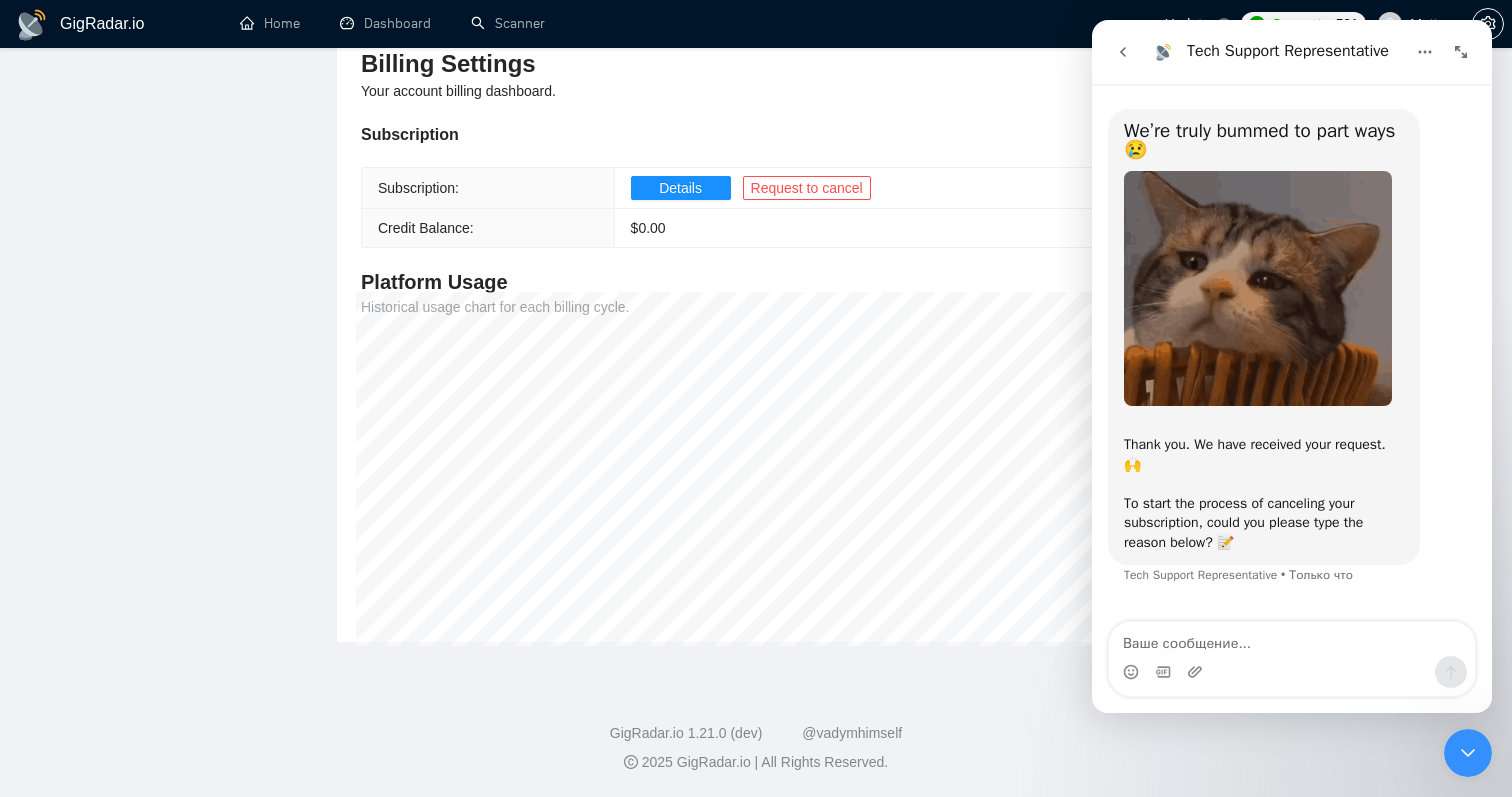 click at bounding box center [1292, 639] 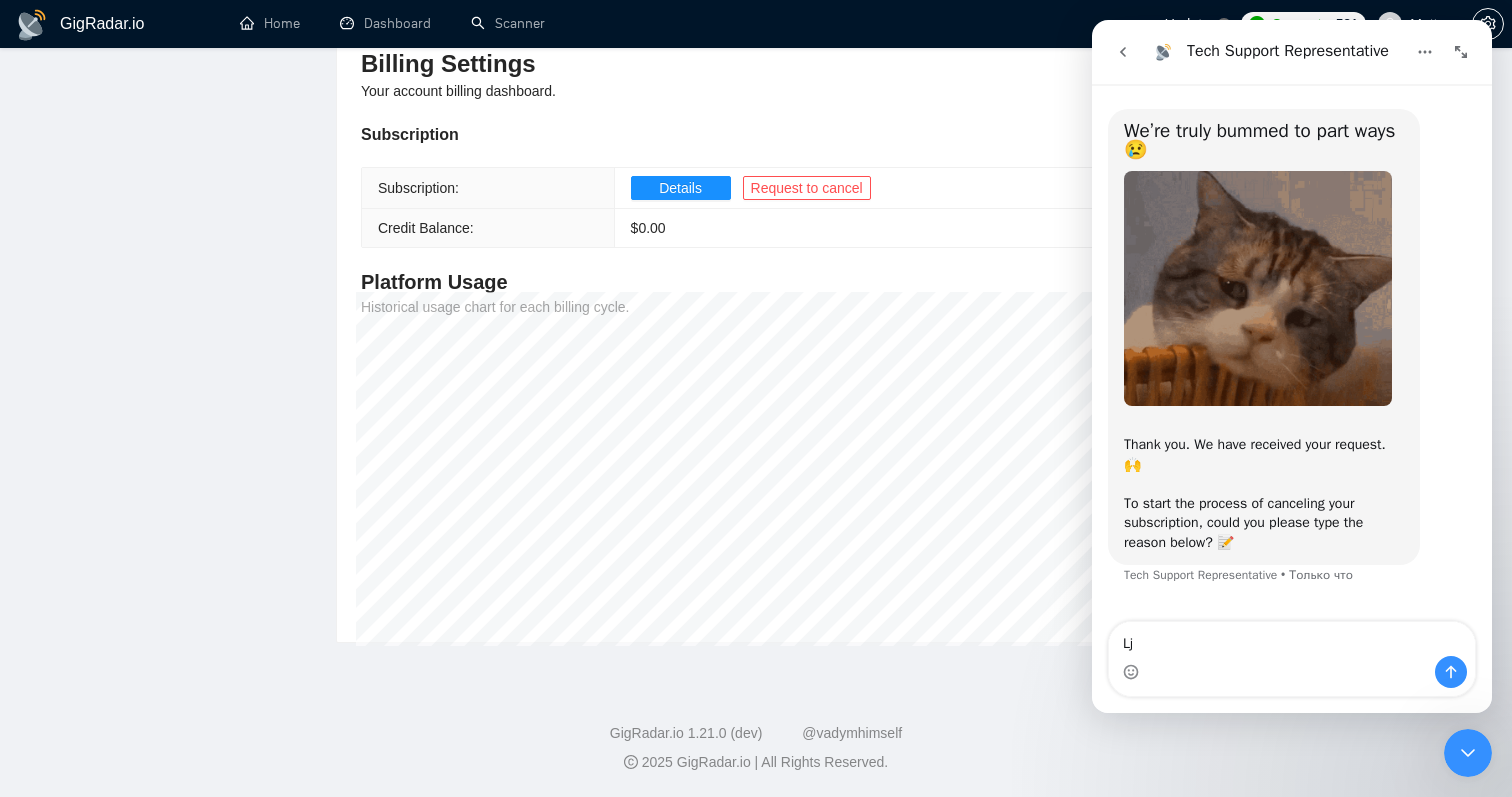 type on "L" 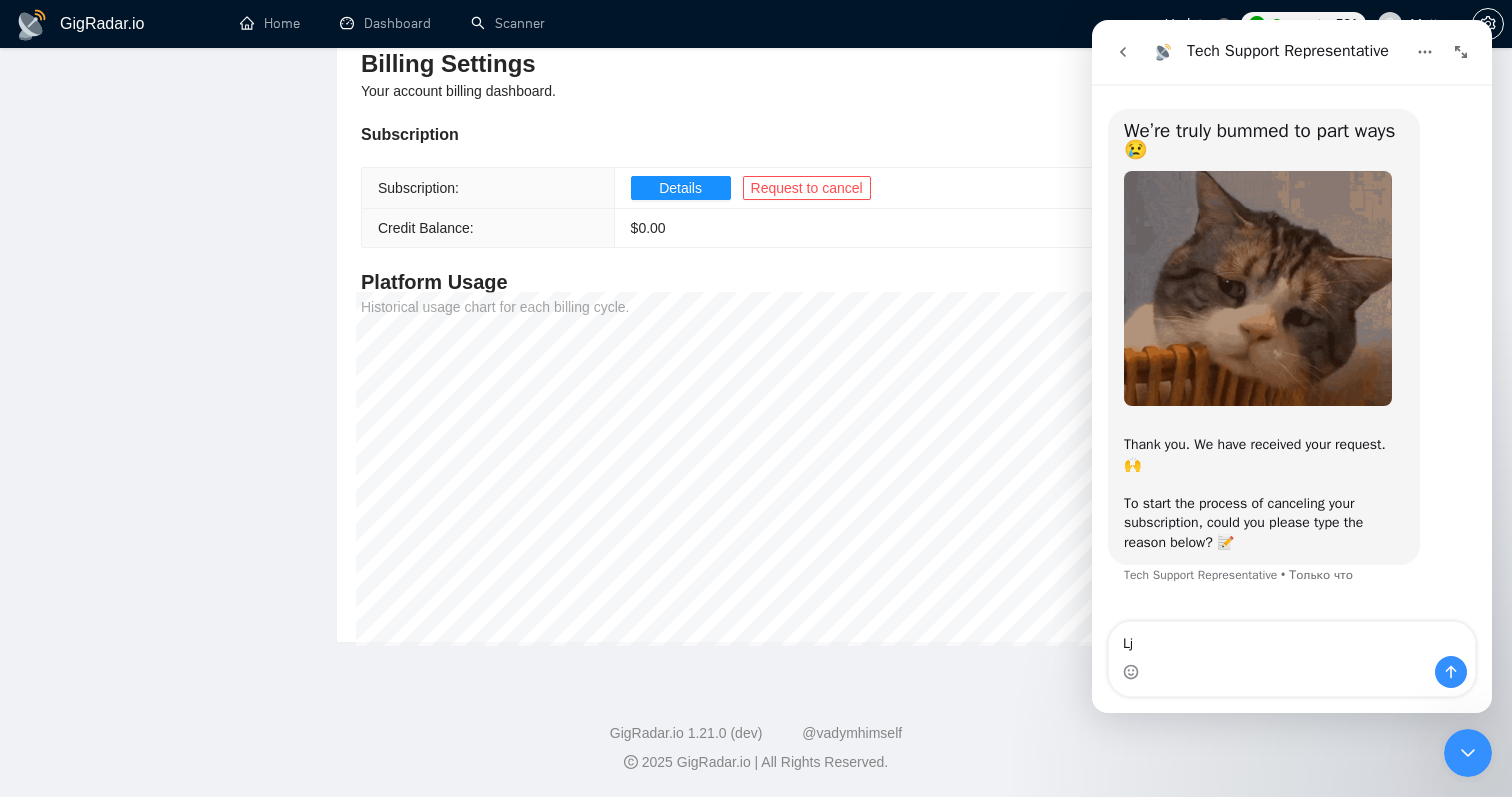 type on "L" 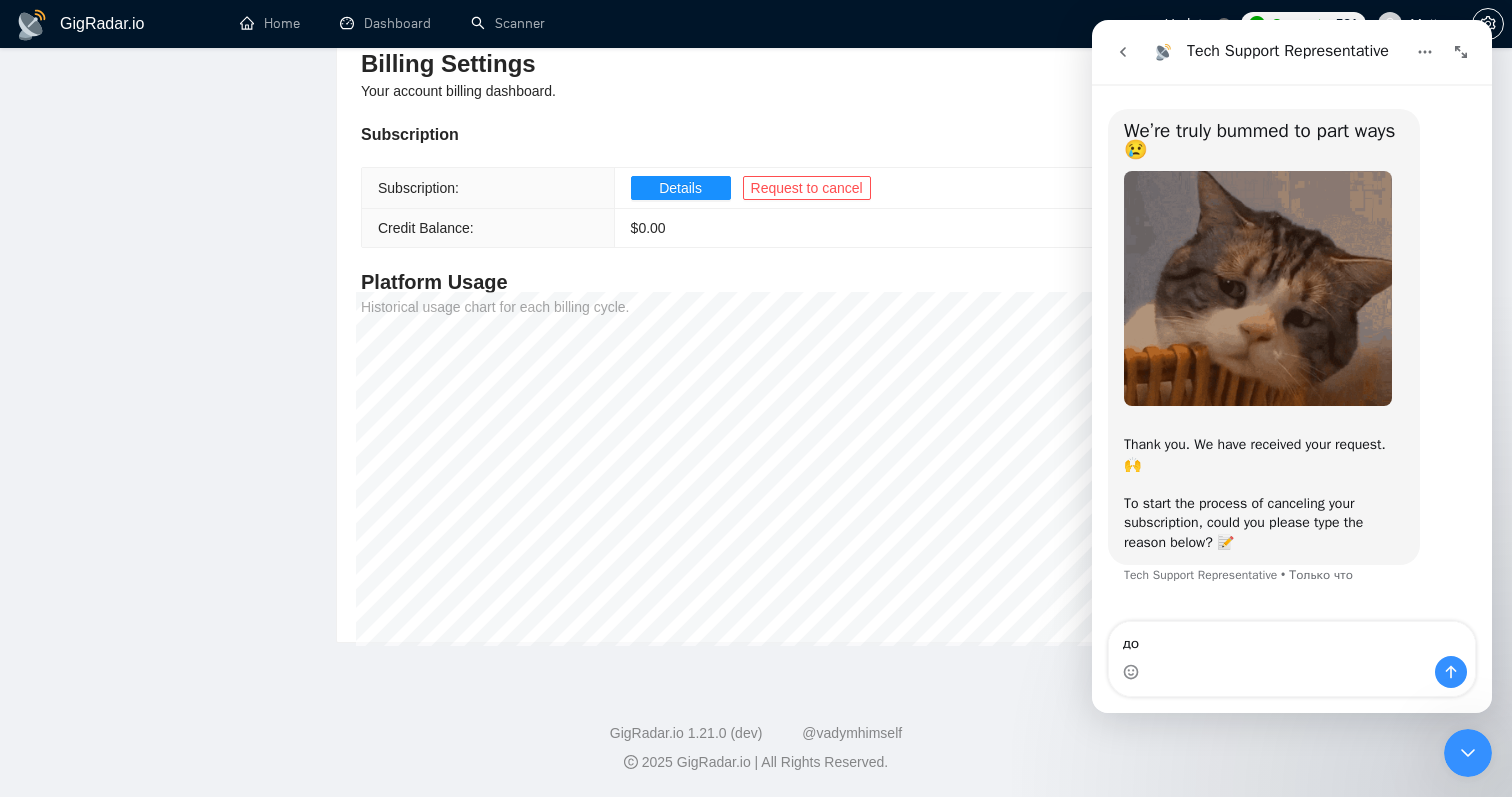 type on "д" 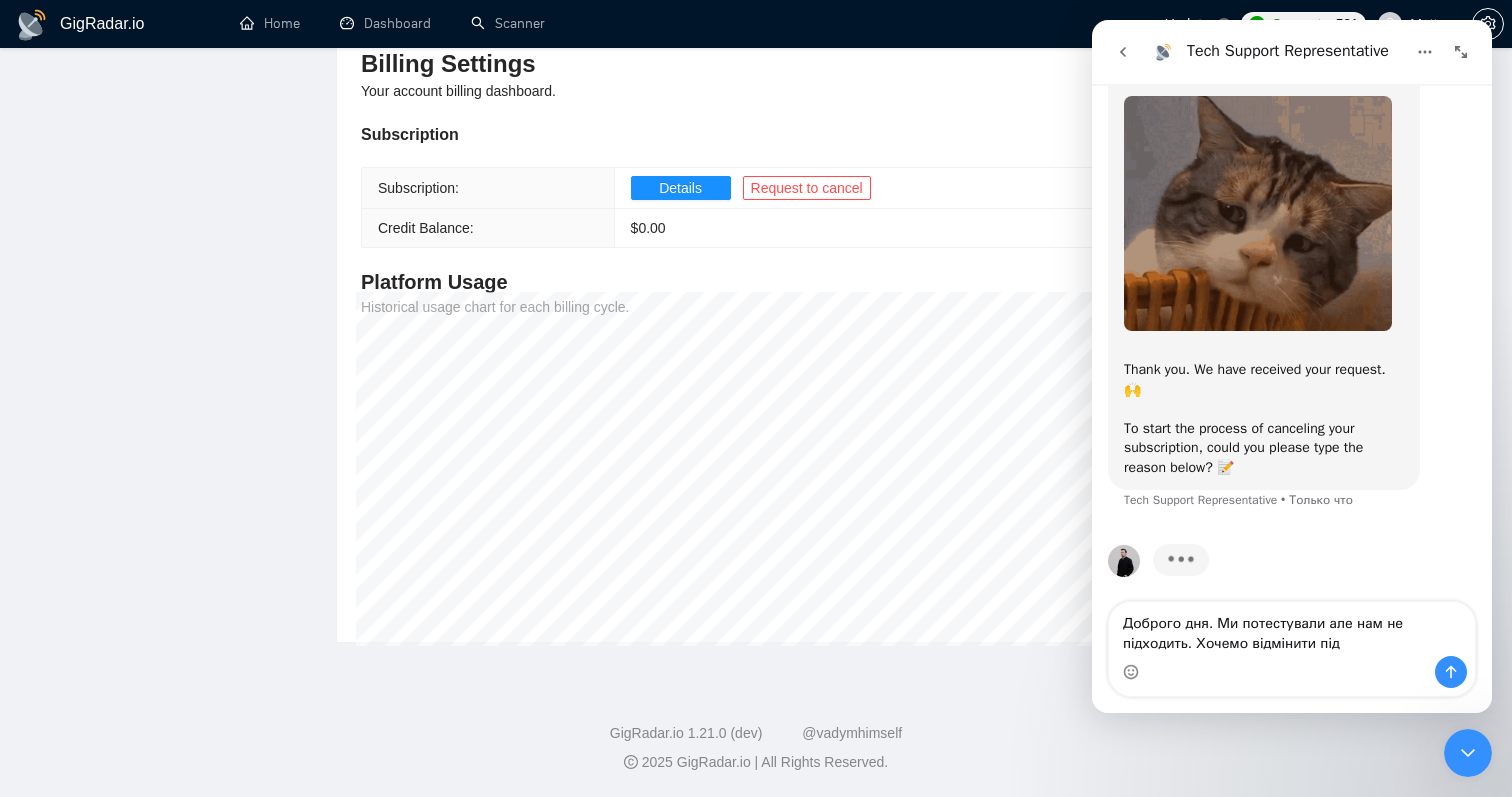 scroll, scrollTop: 81, scrollLeft: 0, axis: vertical 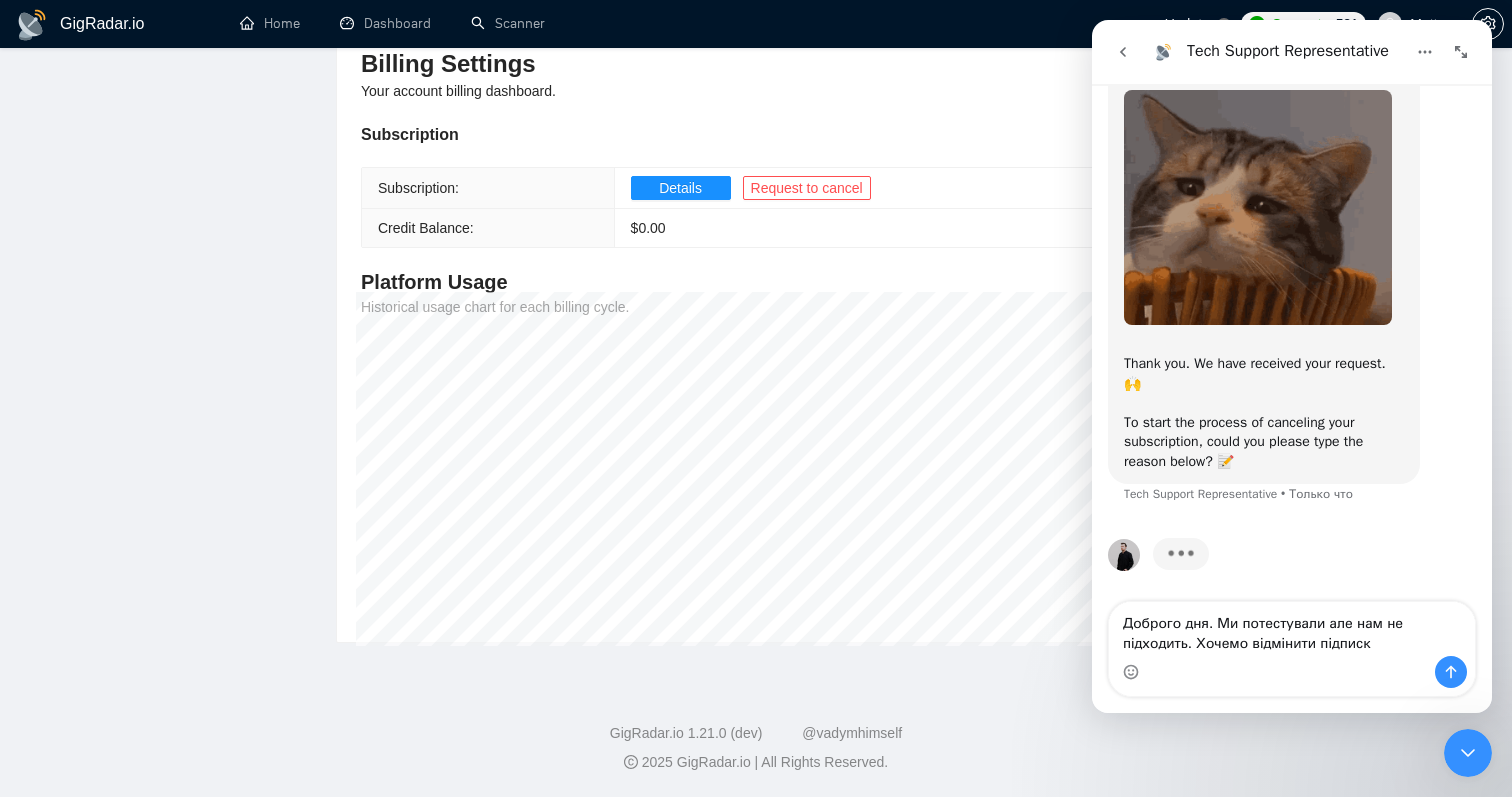 type on "Доброго дня. Ми потестували але нам не підходить. Хочемо відмінити підписку" 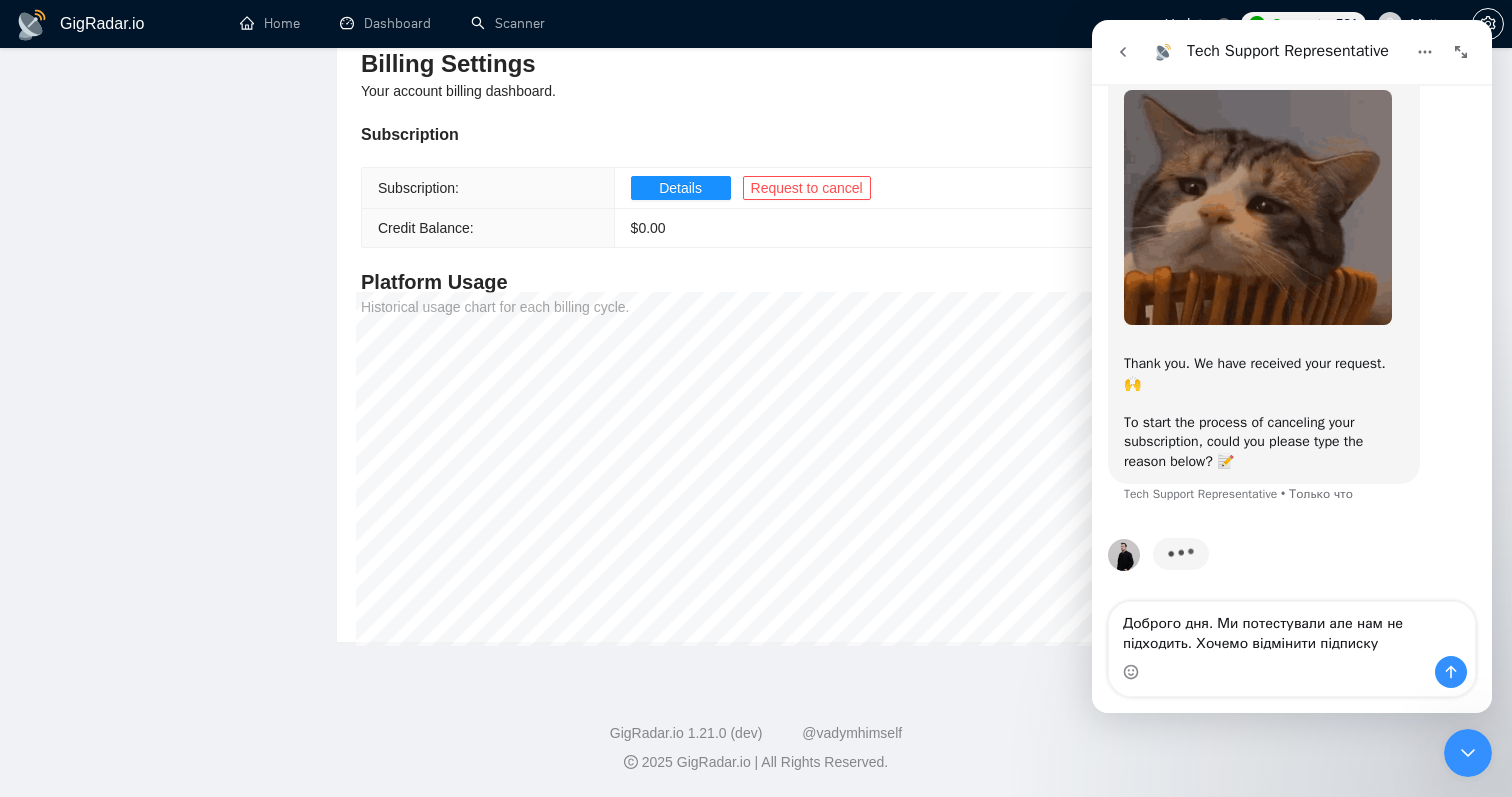 type 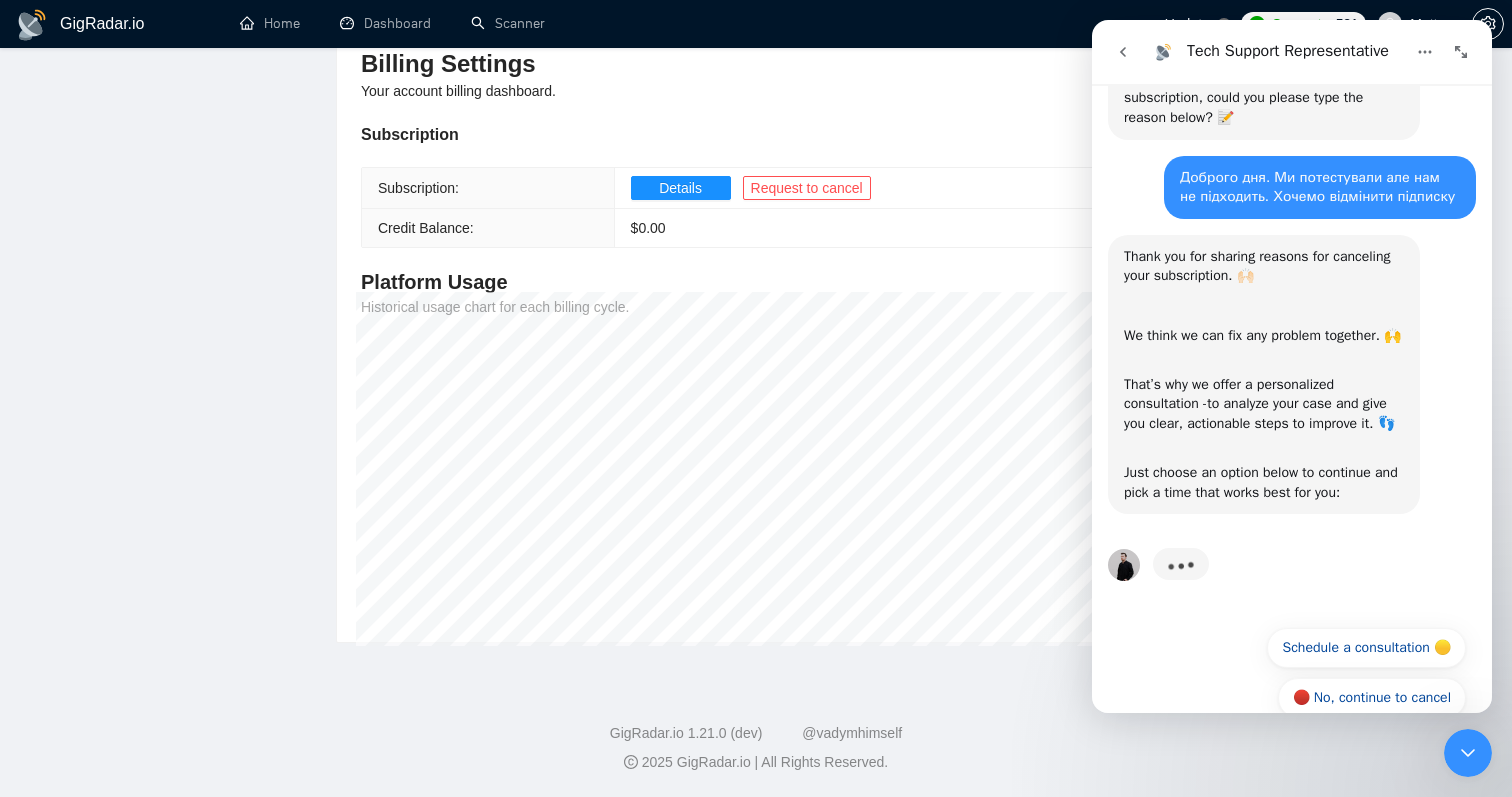 scroll, scrollTop: 502, scrollLeft: 0, axis: vertical 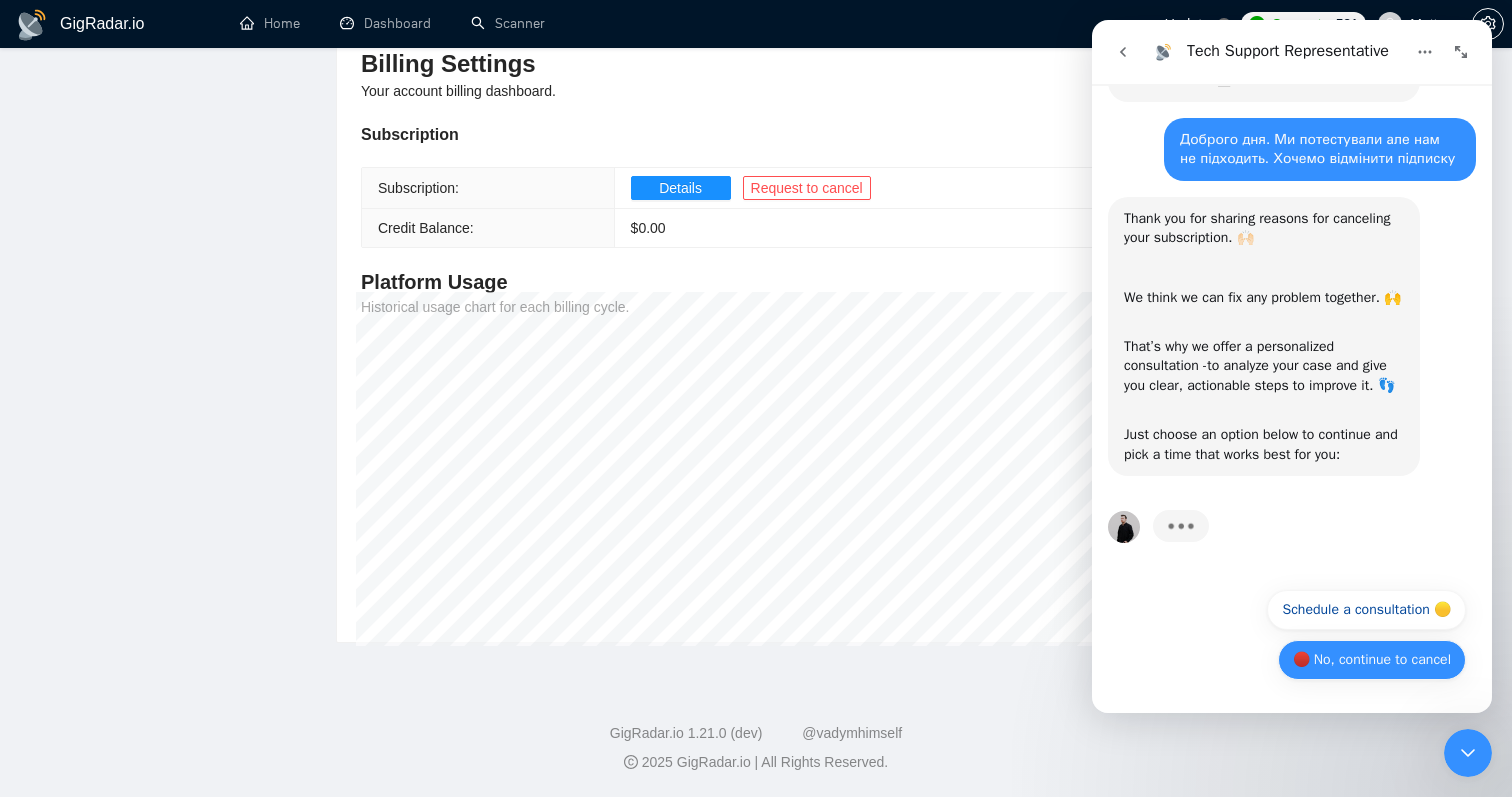 click on "🔴 No, continue to cancel" at bounding box center (1372, 660) 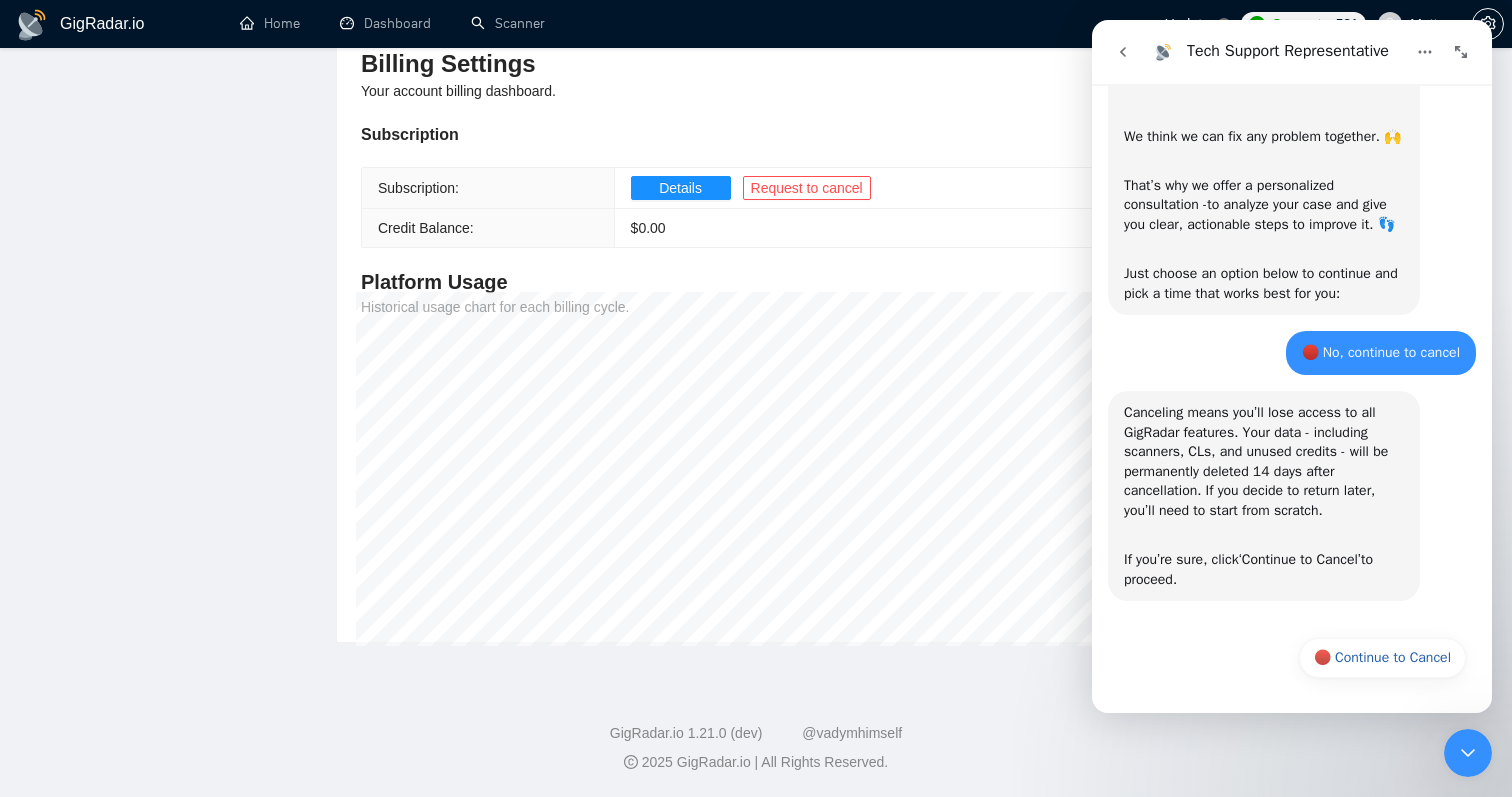 scroll, scrollTop: 663, scrollLeft: 0, axis: vertical 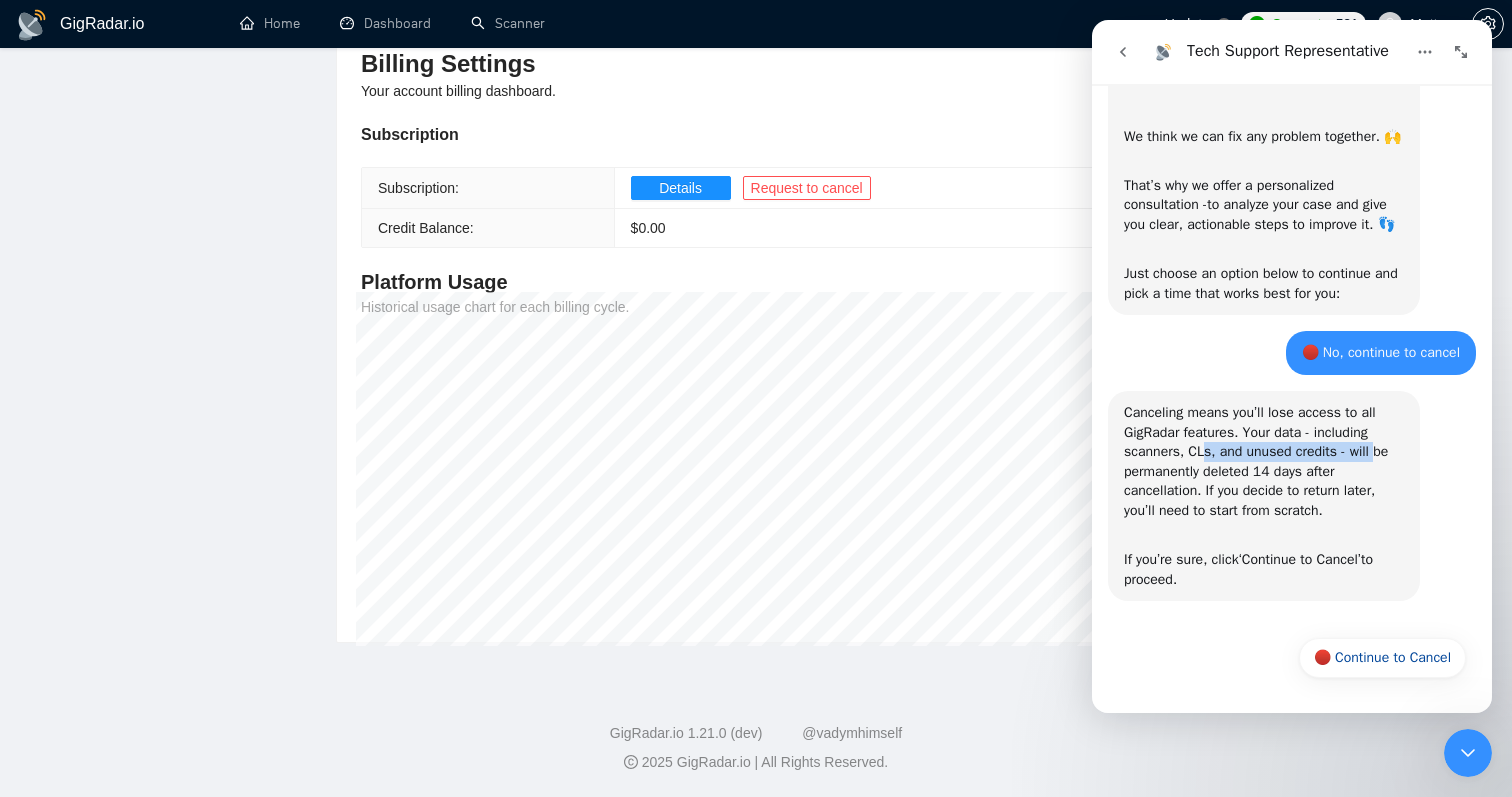 drag, startPoint x: 1207, startPoint y: 448, endPoint x: 1388, endPoint y: 447, distance: 181.00276 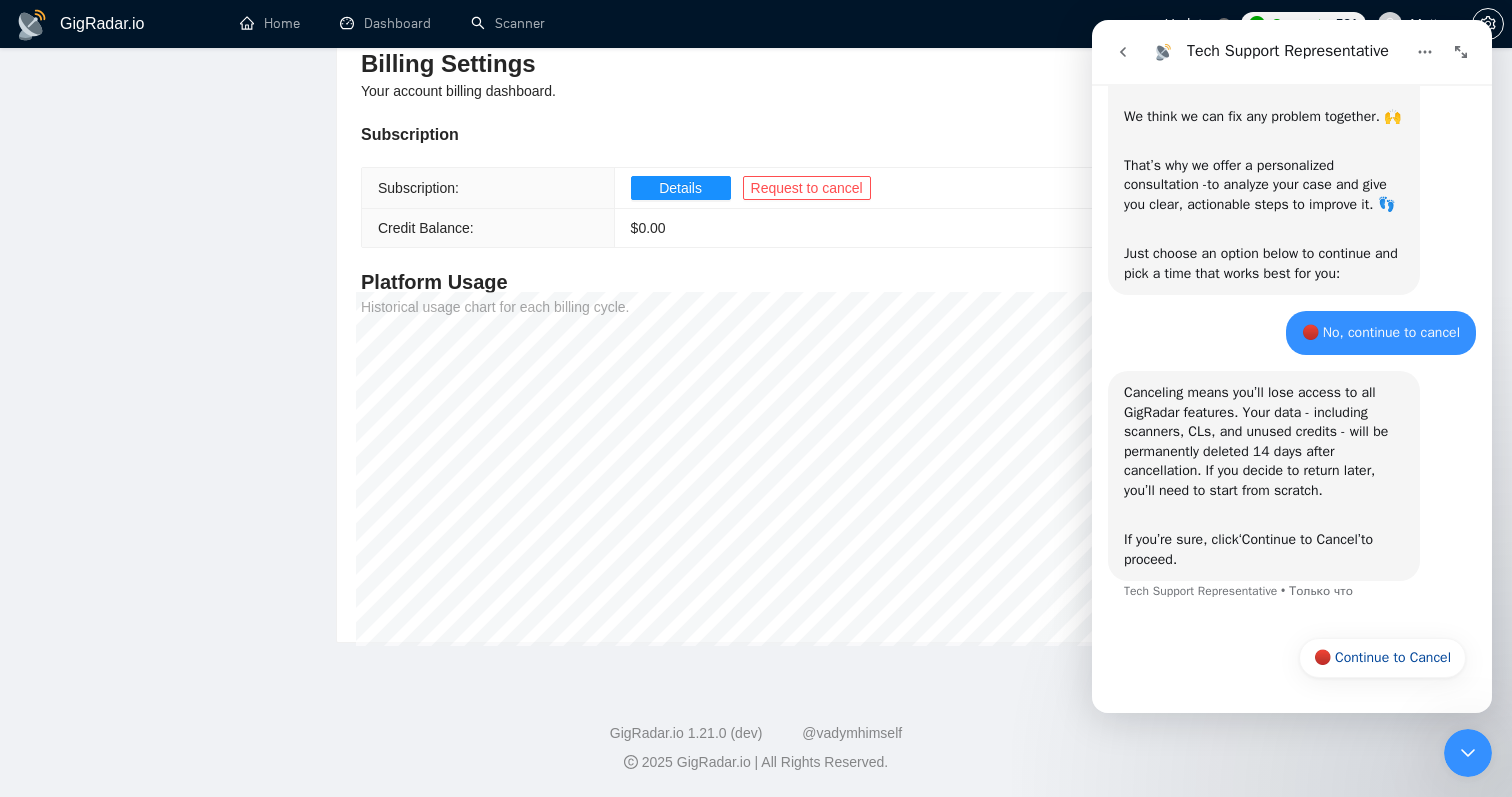 click on "Canceling means you’ll lose access to all GigRadar features. Your data - including scanners, CLs, and unused credits - will be permanently deleted 14 days after cancellation. If you decide to return later, you’ll need to start from scratch. ​" at bounding box center [1264, 451] 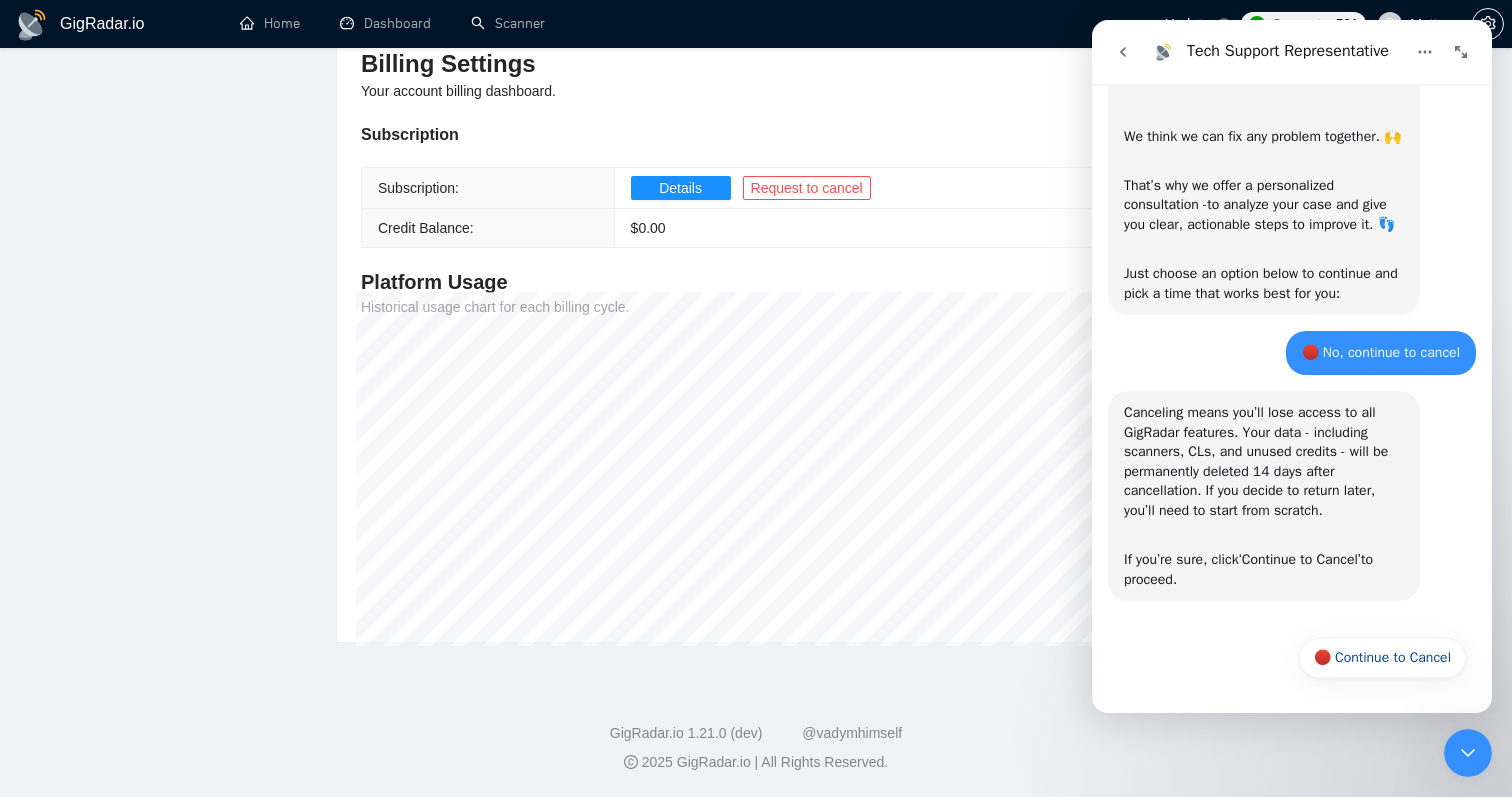 scroll, scrollTop: 663, scrollLeft: 0, axis: vertical 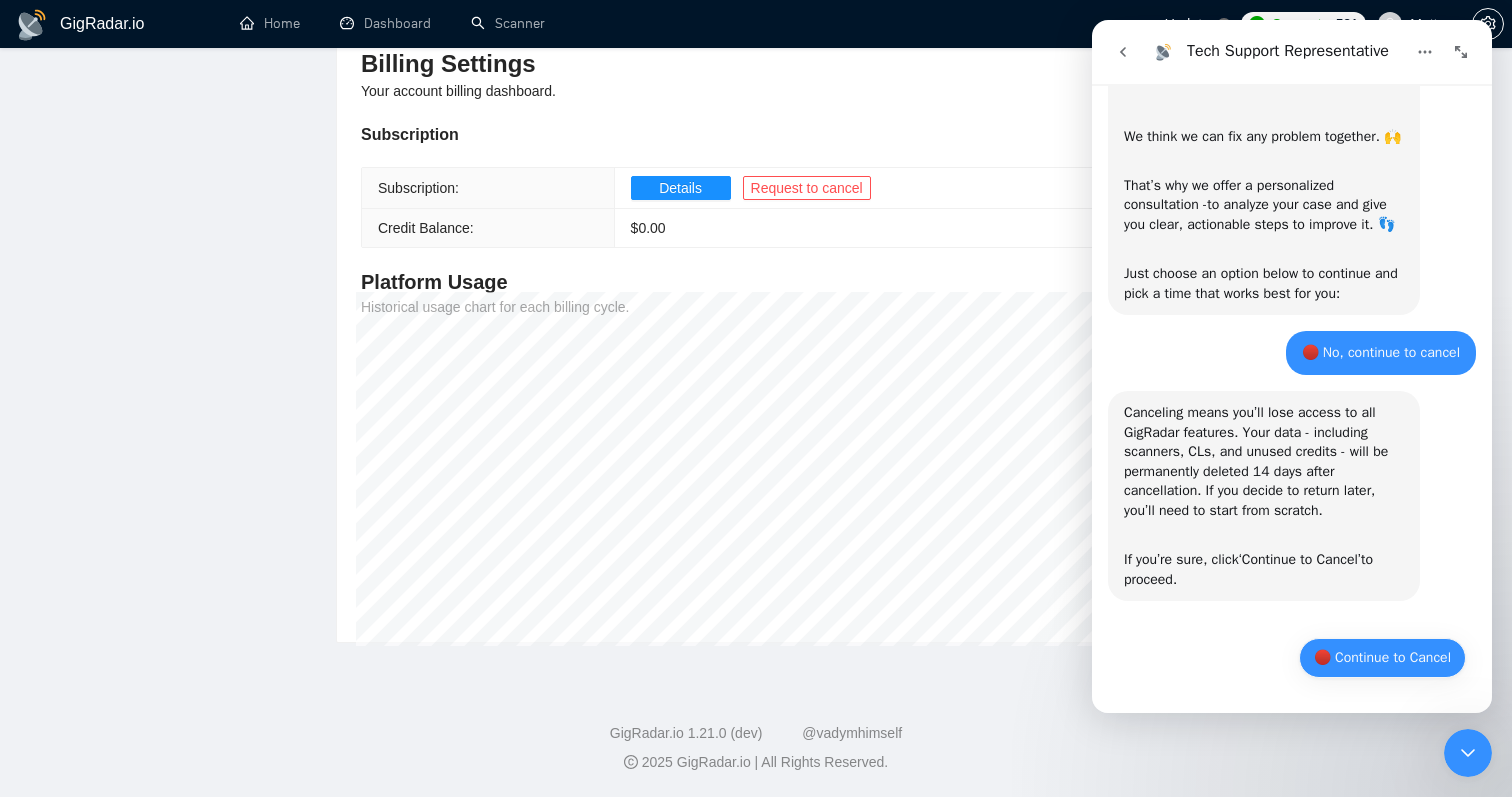 click on "🔴 Continue to Cancel" at bounding box center (1382, 658) 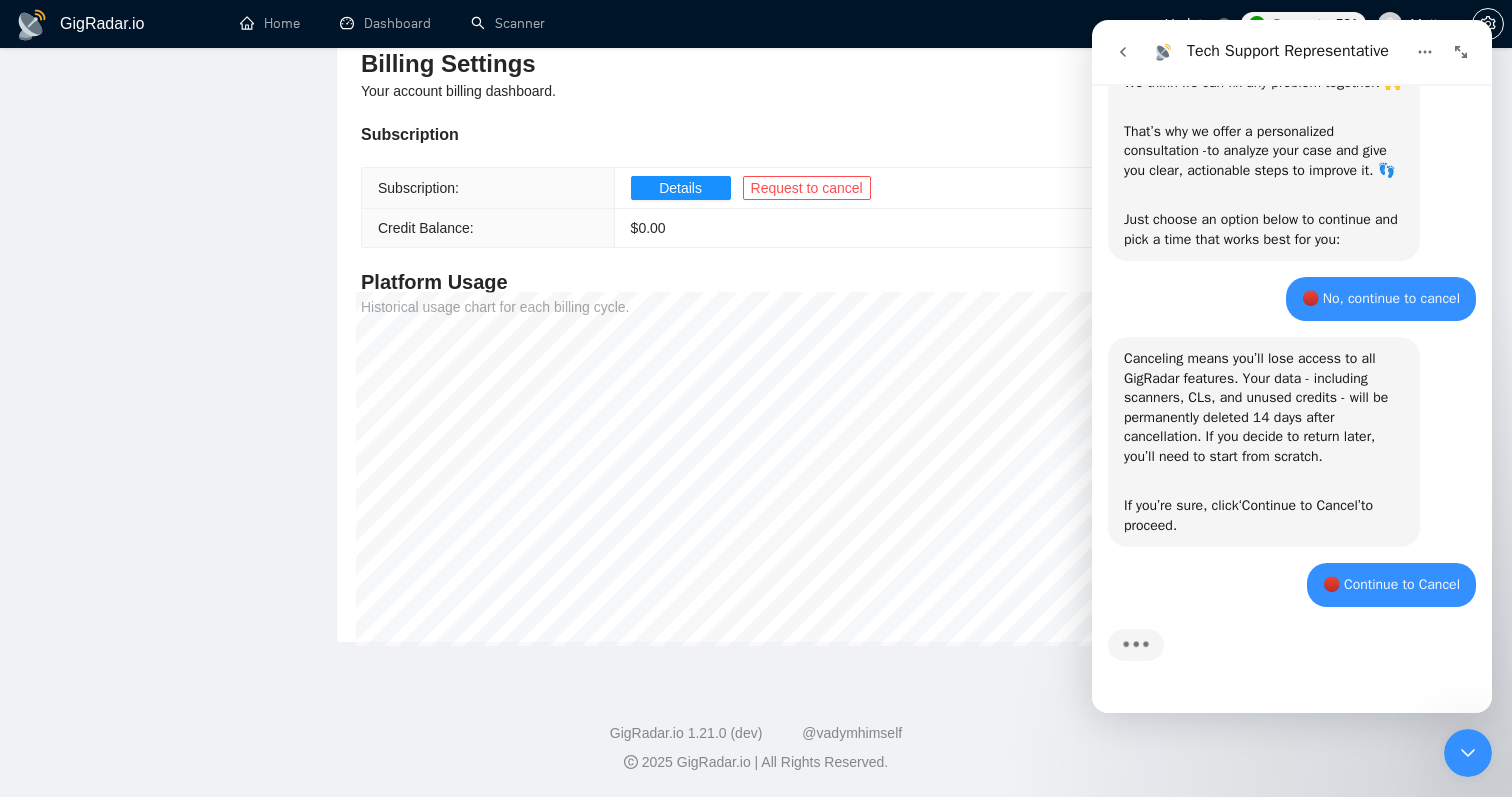 scroll, scrollTop: 810, scrollLeft: 0, axis: vertical 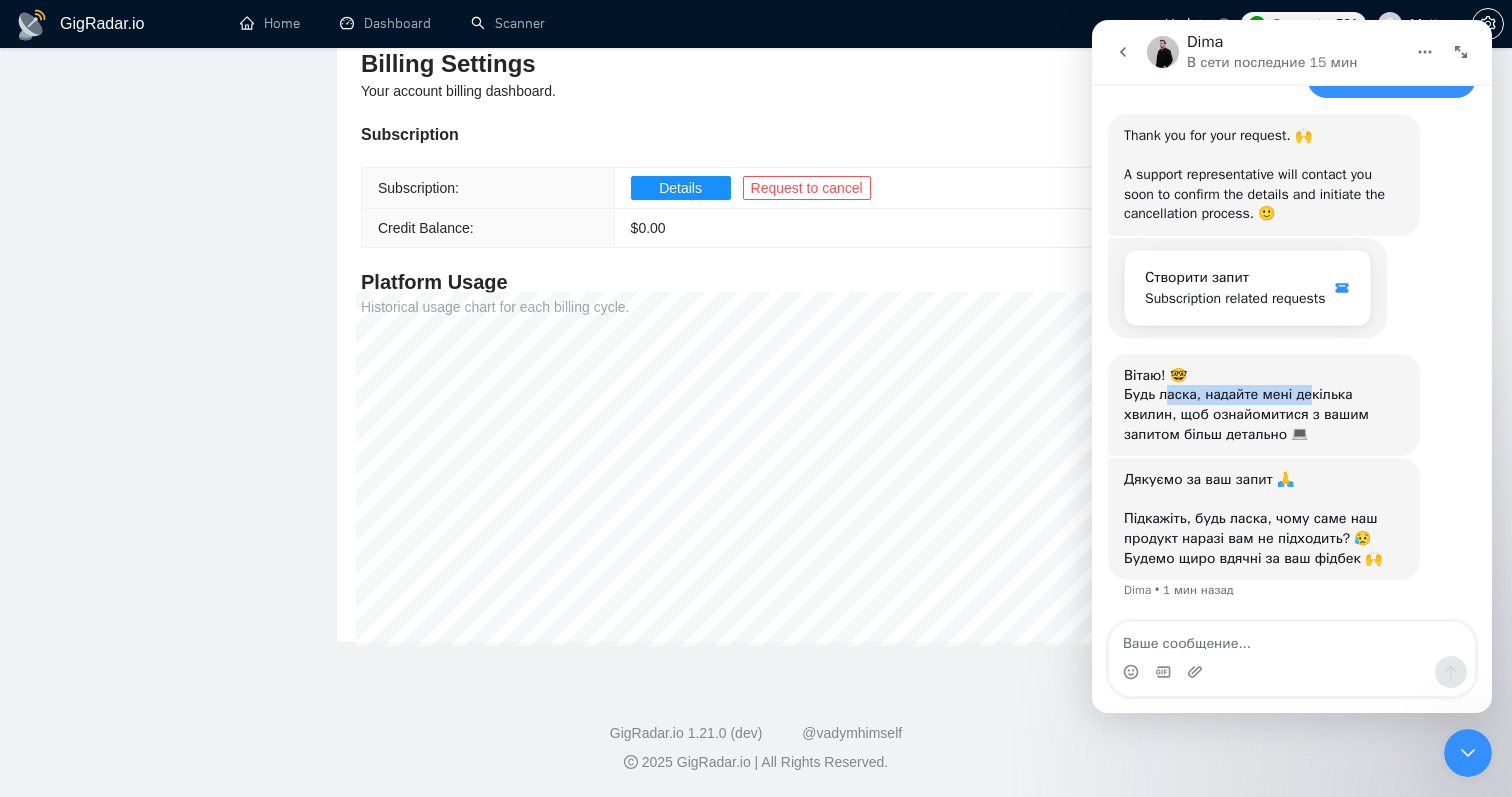 drag, startPoint x: 1168, startPoint y: 393, endPoint x: 1314, endPoint y: 394, distance: 146.00342 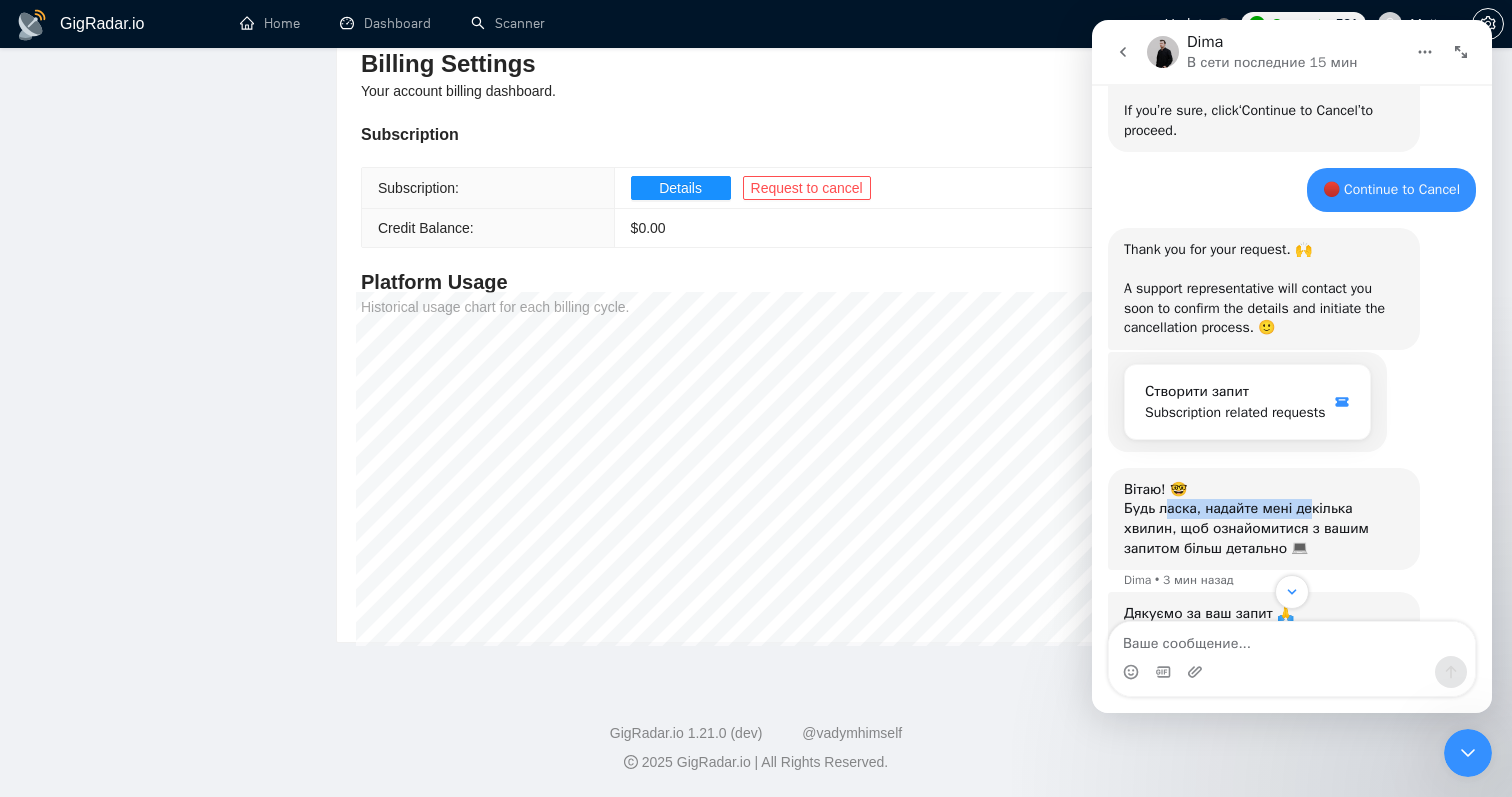 scroll, scrollTop: 1081, scrollLeft: 0, axis: vertical 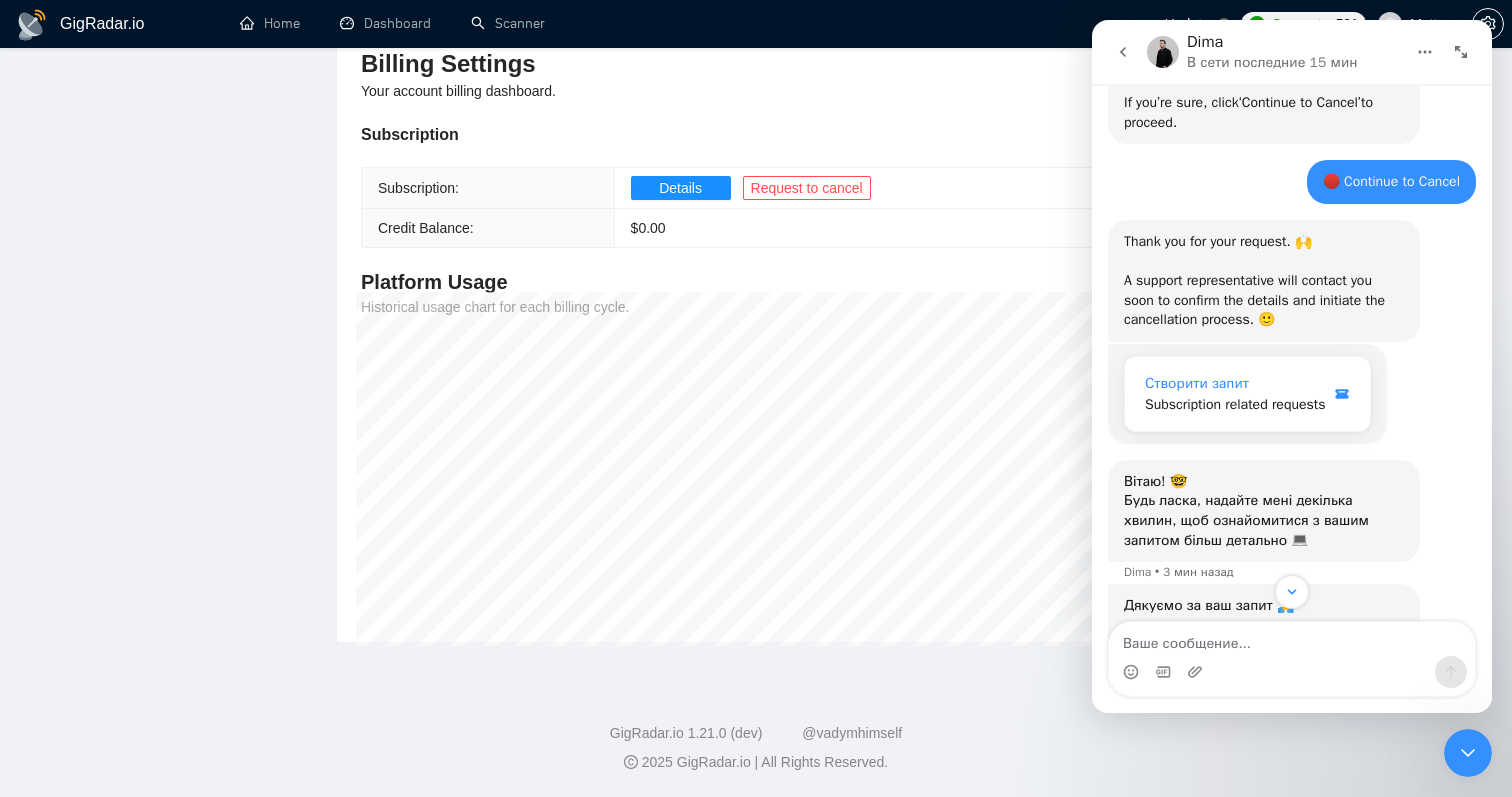 click on "Створити запит" at bounding box center (1197, 383) 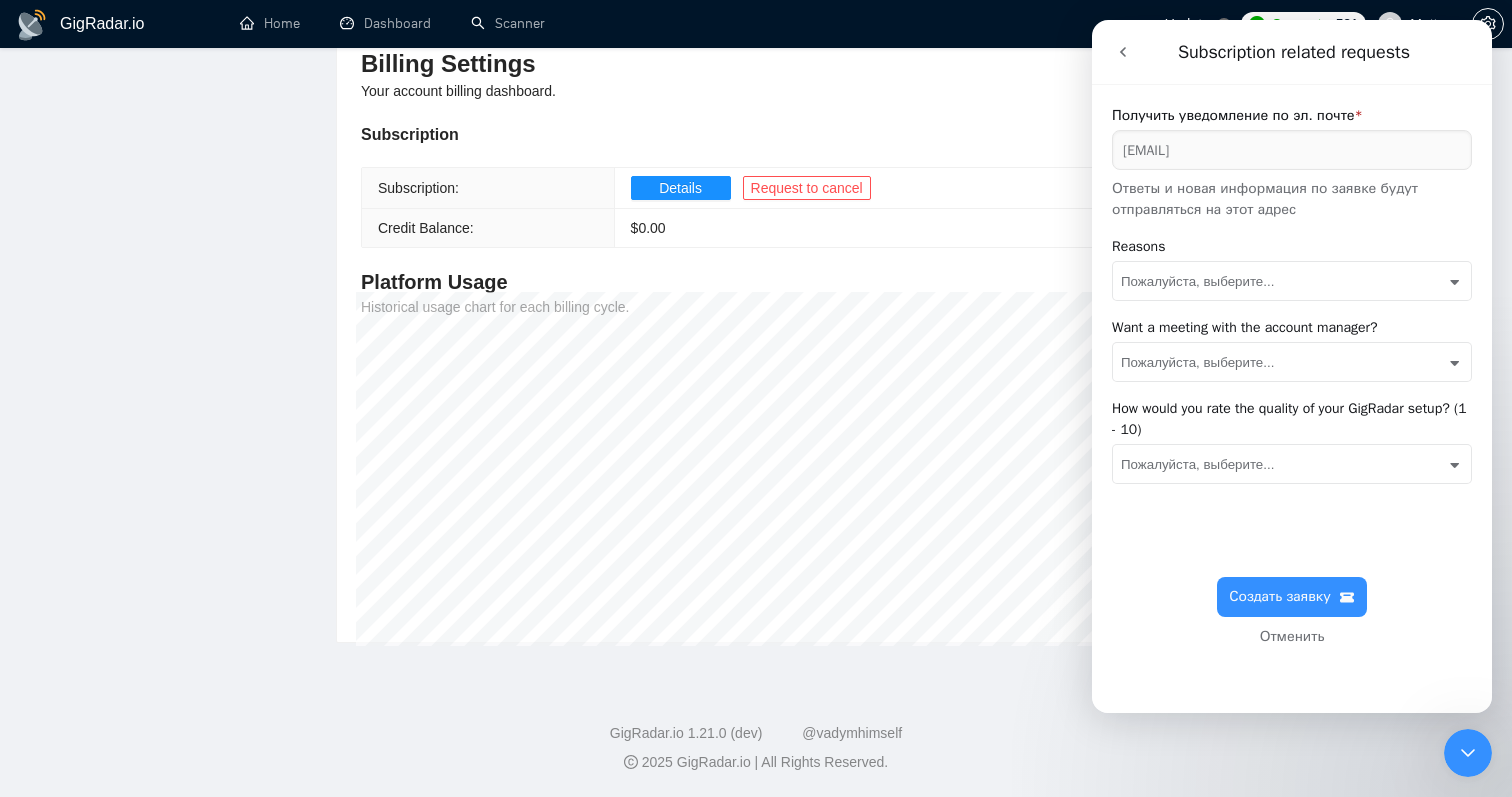 click on "Пожалуйста, выберите...  Not using Upwork at the moment Upwork connects exceed my budget Struggling to find the right client on Upwork Having difficulty understanding GigRadar Found an alternative to GigRadar Unsatisfied with customer support GigRadar is too costly Prefer manual work on Upwork without automation Other" at bounding box center (1292, 281) 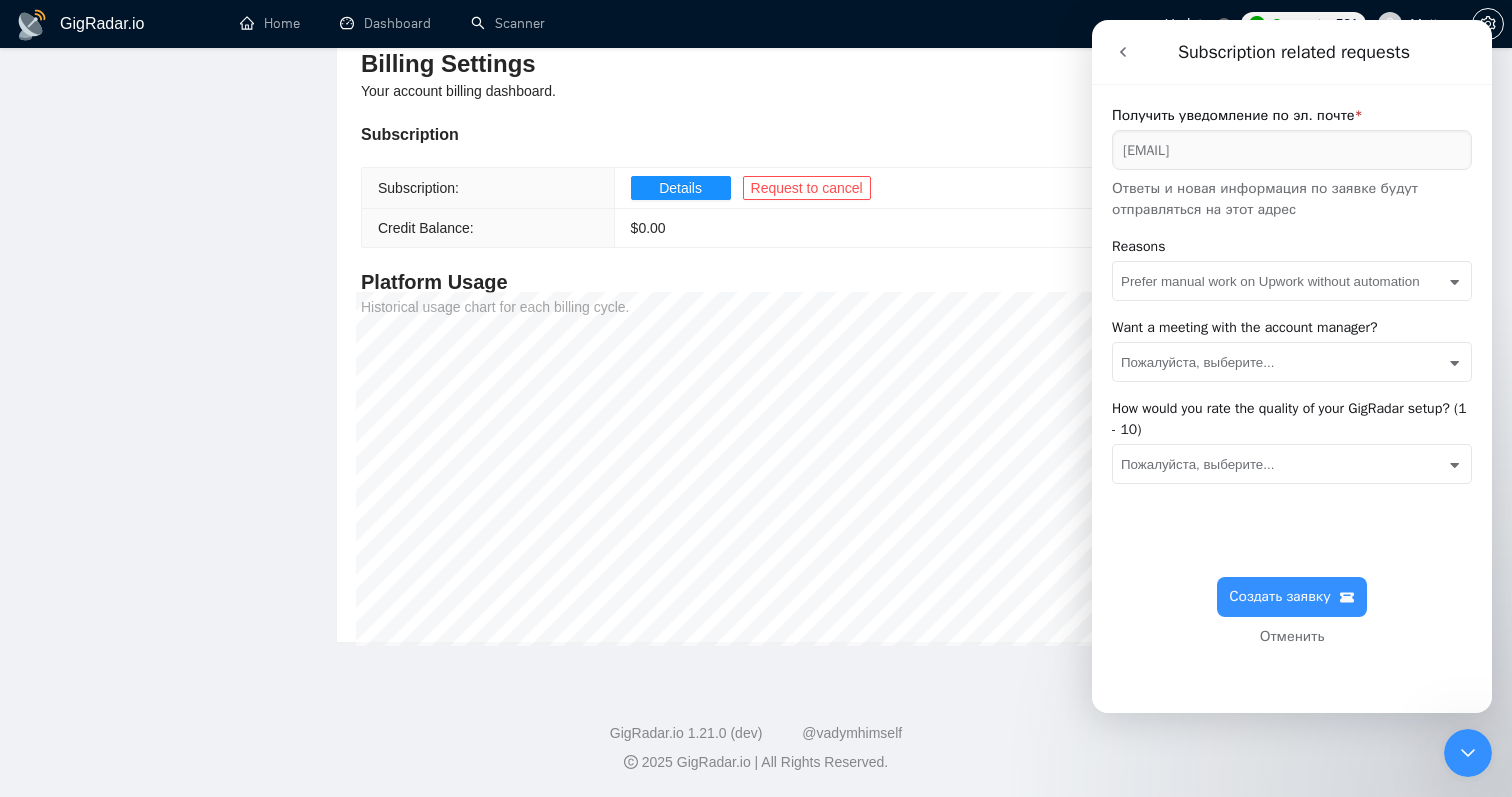 click on "Пожалуйста, выберите... Yes No" at bounding box center [1292, 362] 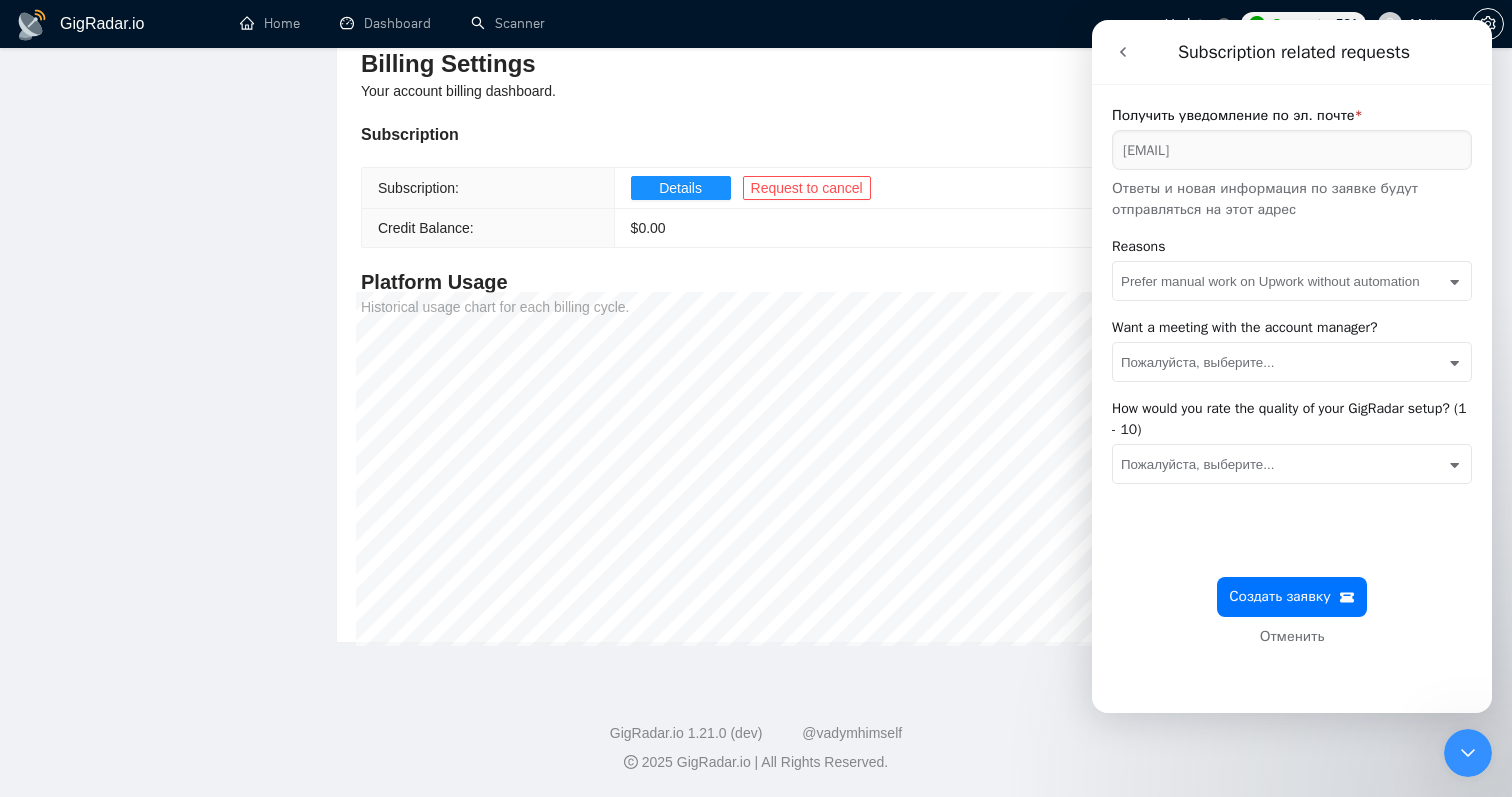 click on "Создать заявку" at bounding box center [1292, 597] 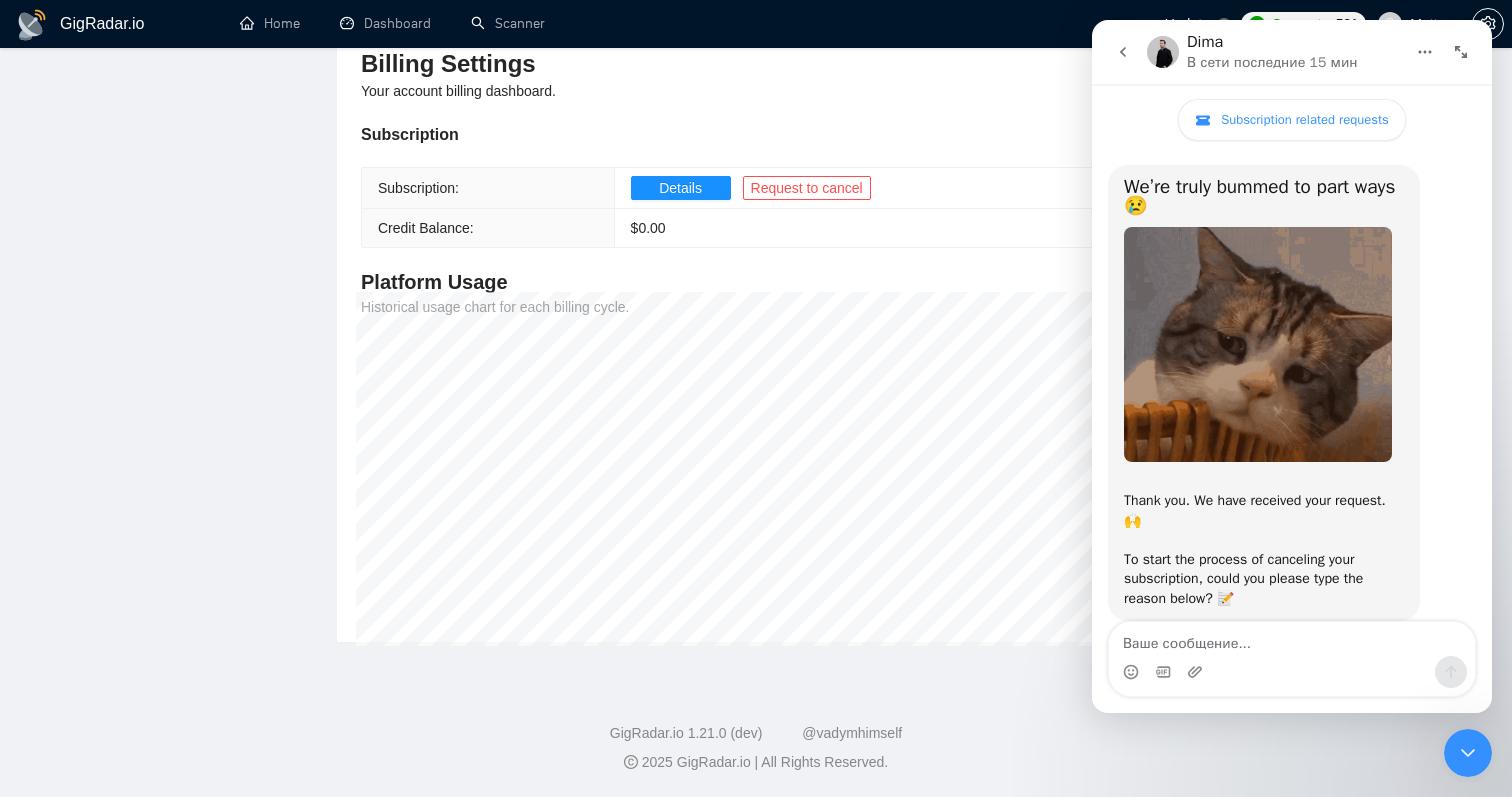 scroll, scrollTop: 0, scrollLeft: 0, axis: both 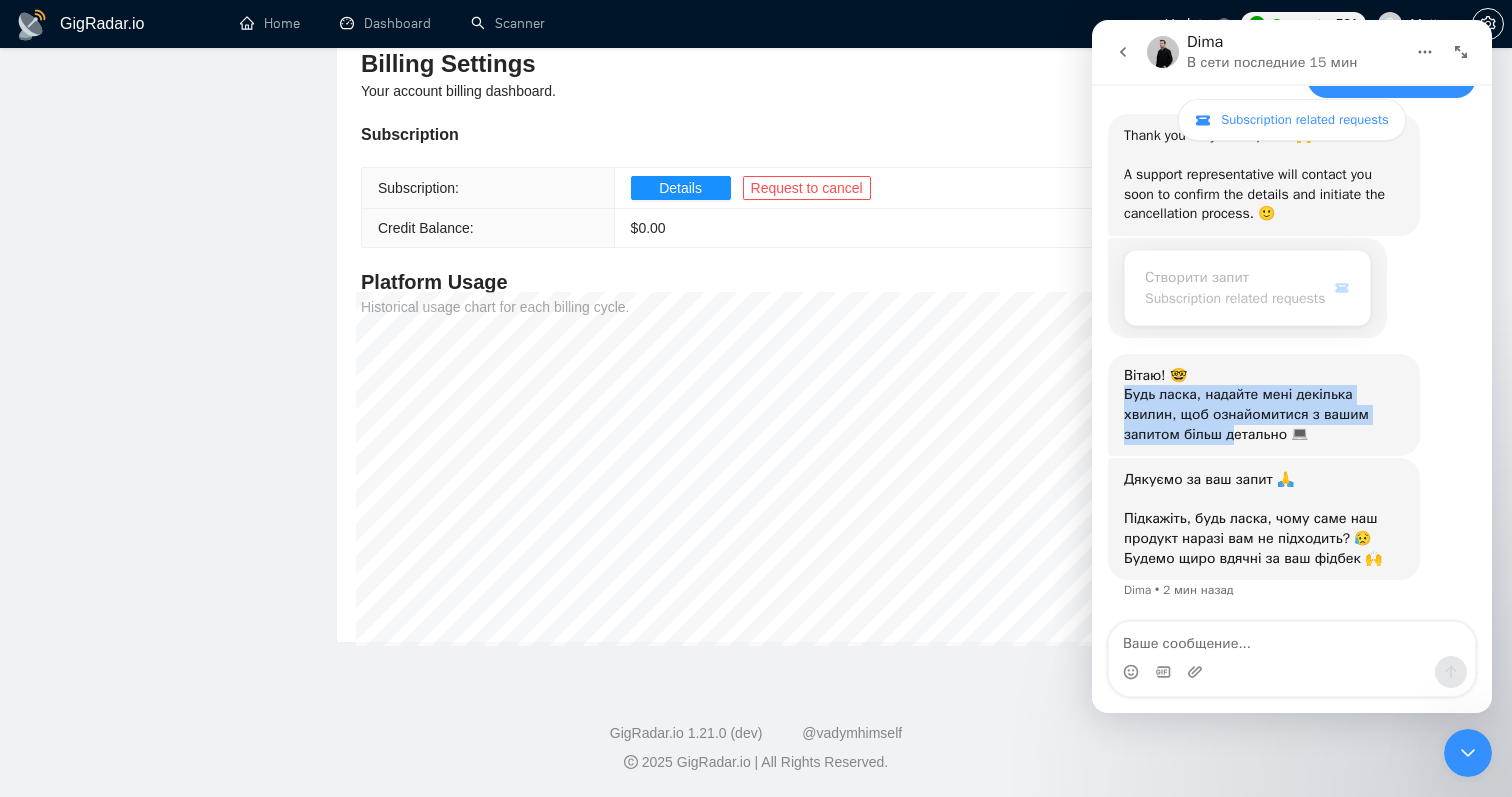 drag, startPoint x: 1193, startPoint y: 382, endPoint x: 1234, endPoint y: 430, distance: 63.126858 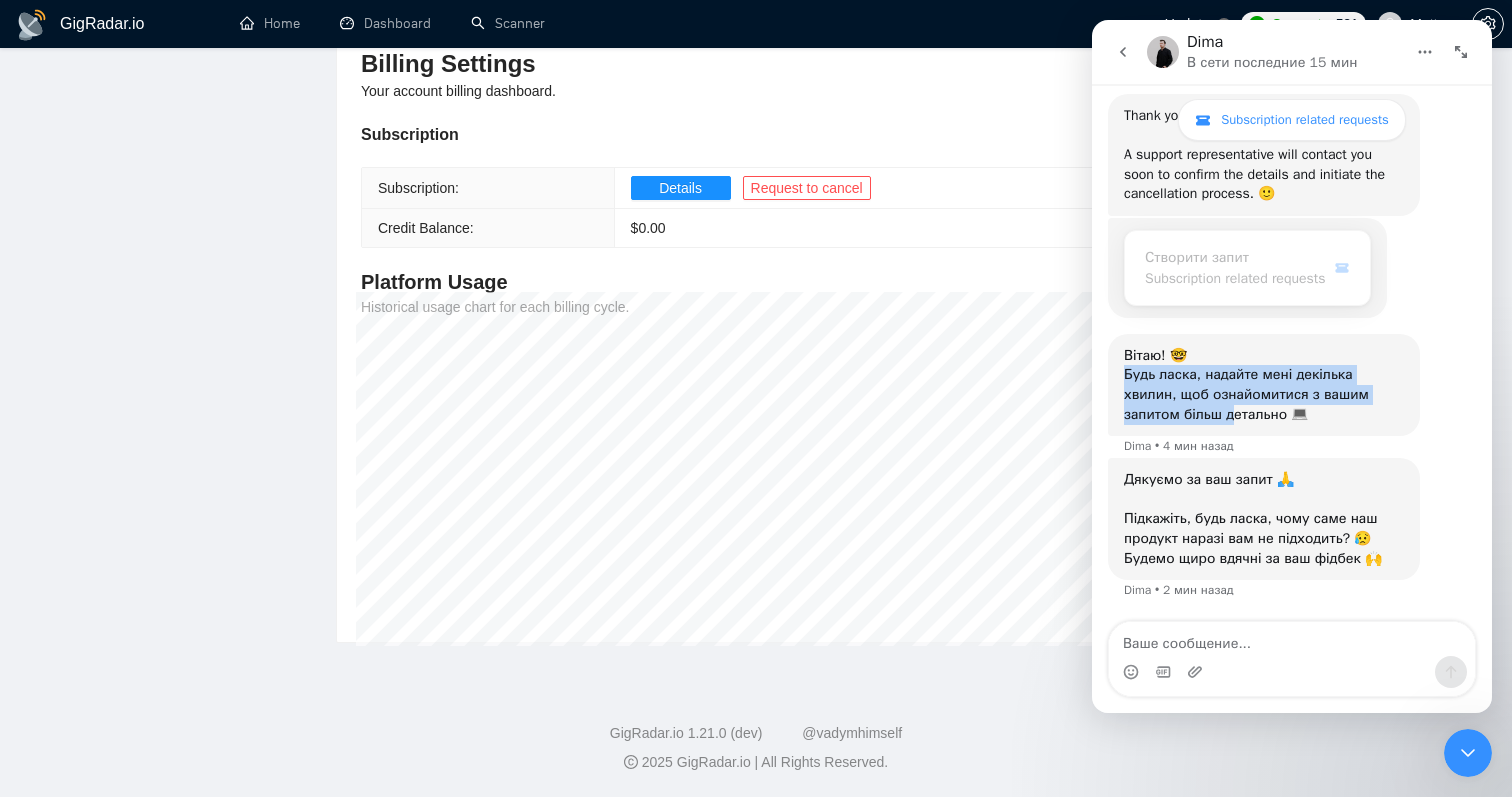 click on "Будь ласка, надайте мені декілька хвилин, щоб ознайомитися з вашим запитом більш детально 💻" at bounding box center [1264, 394] 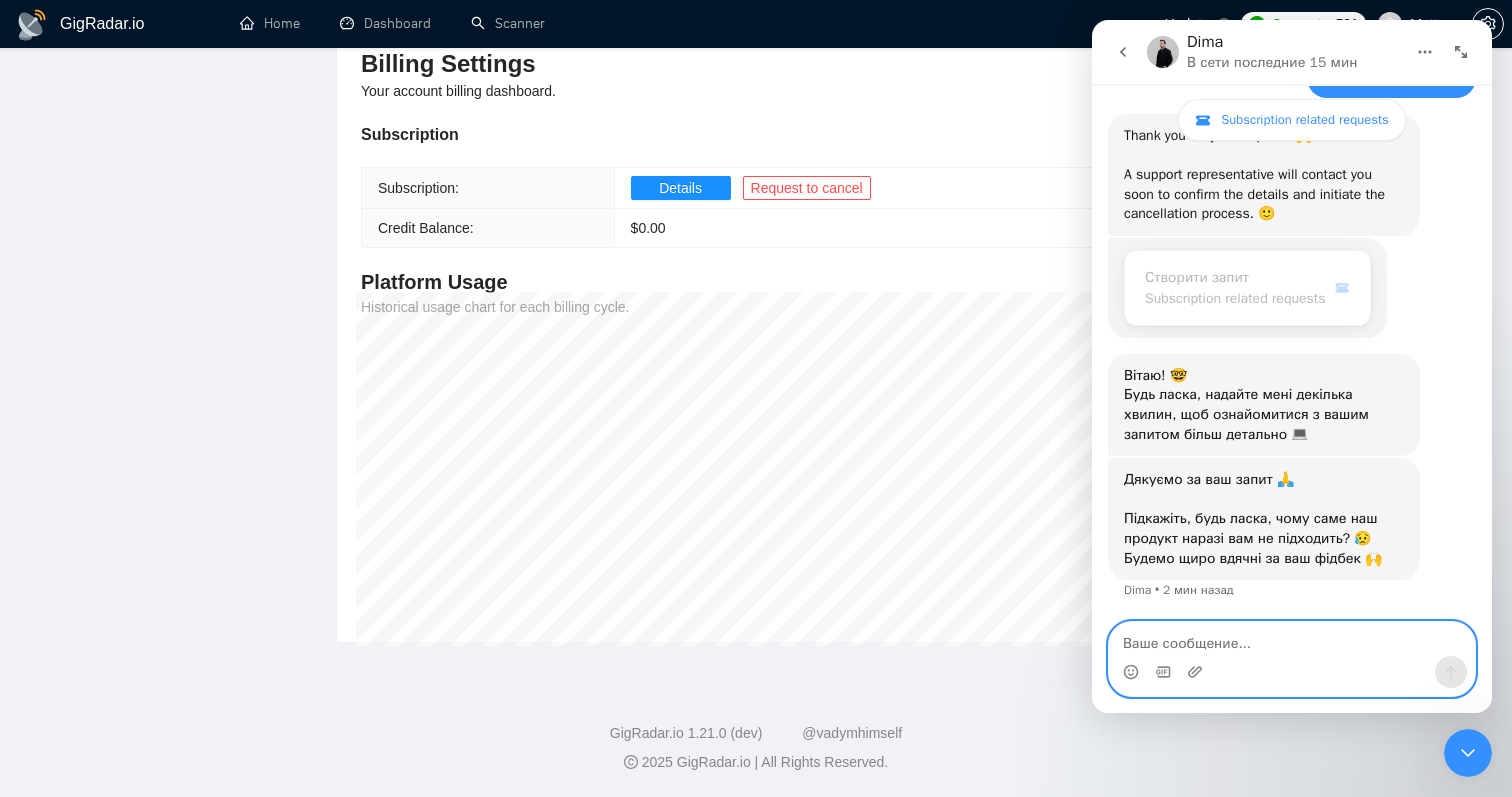 click at bounding box center (1292, 639) 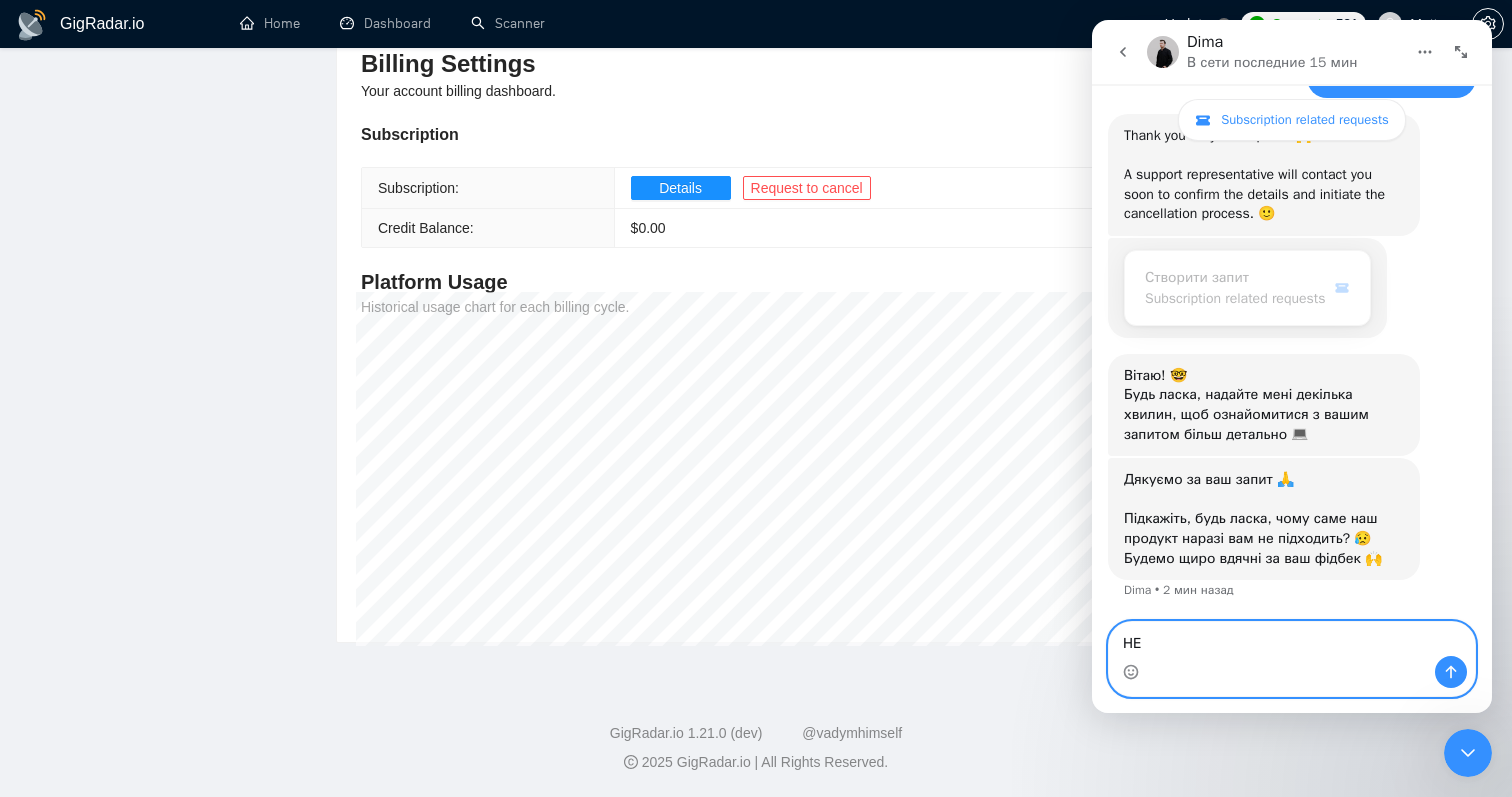 type on "Н" 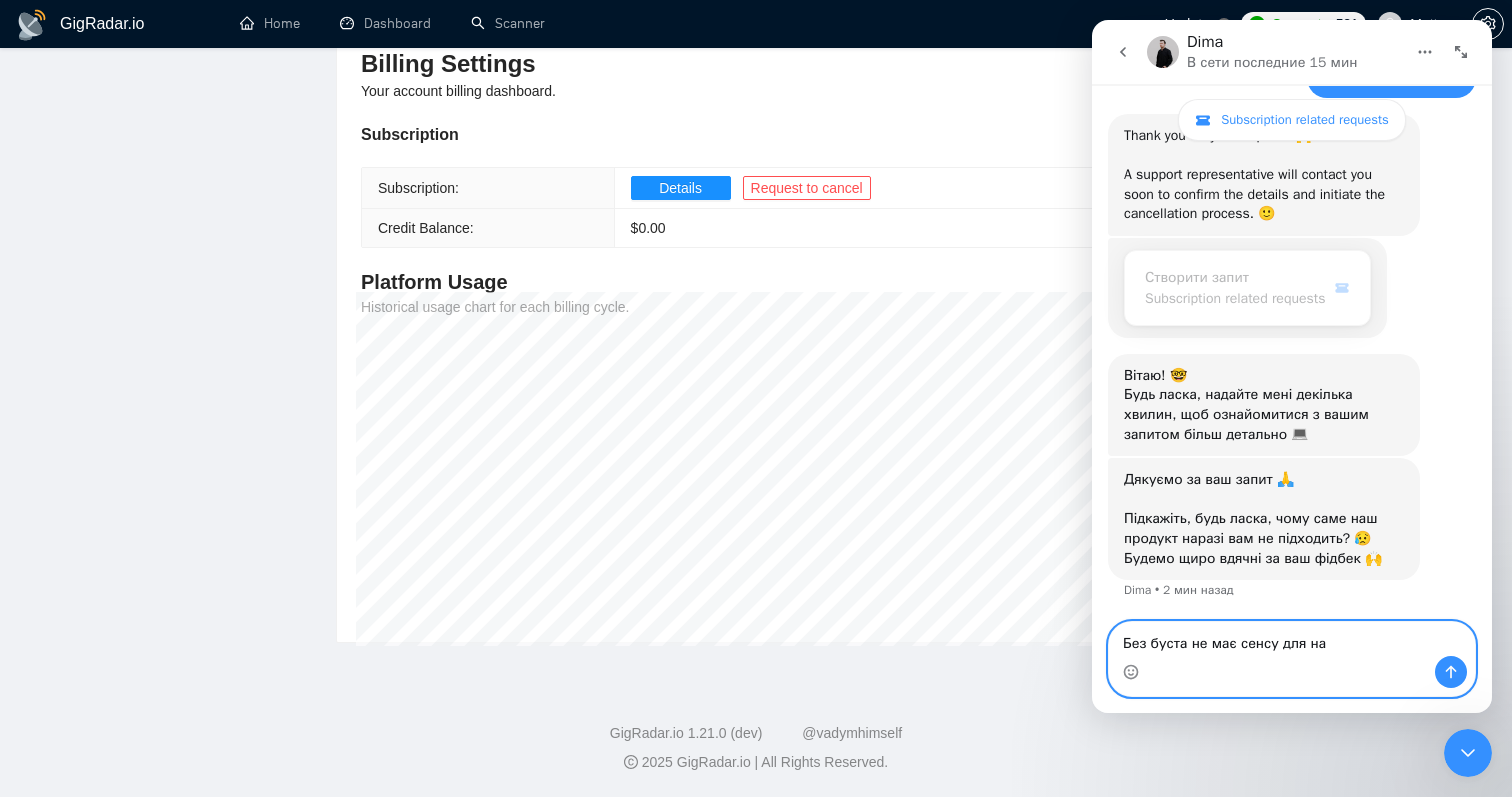 type on "Без буста не має сенсу для нас" 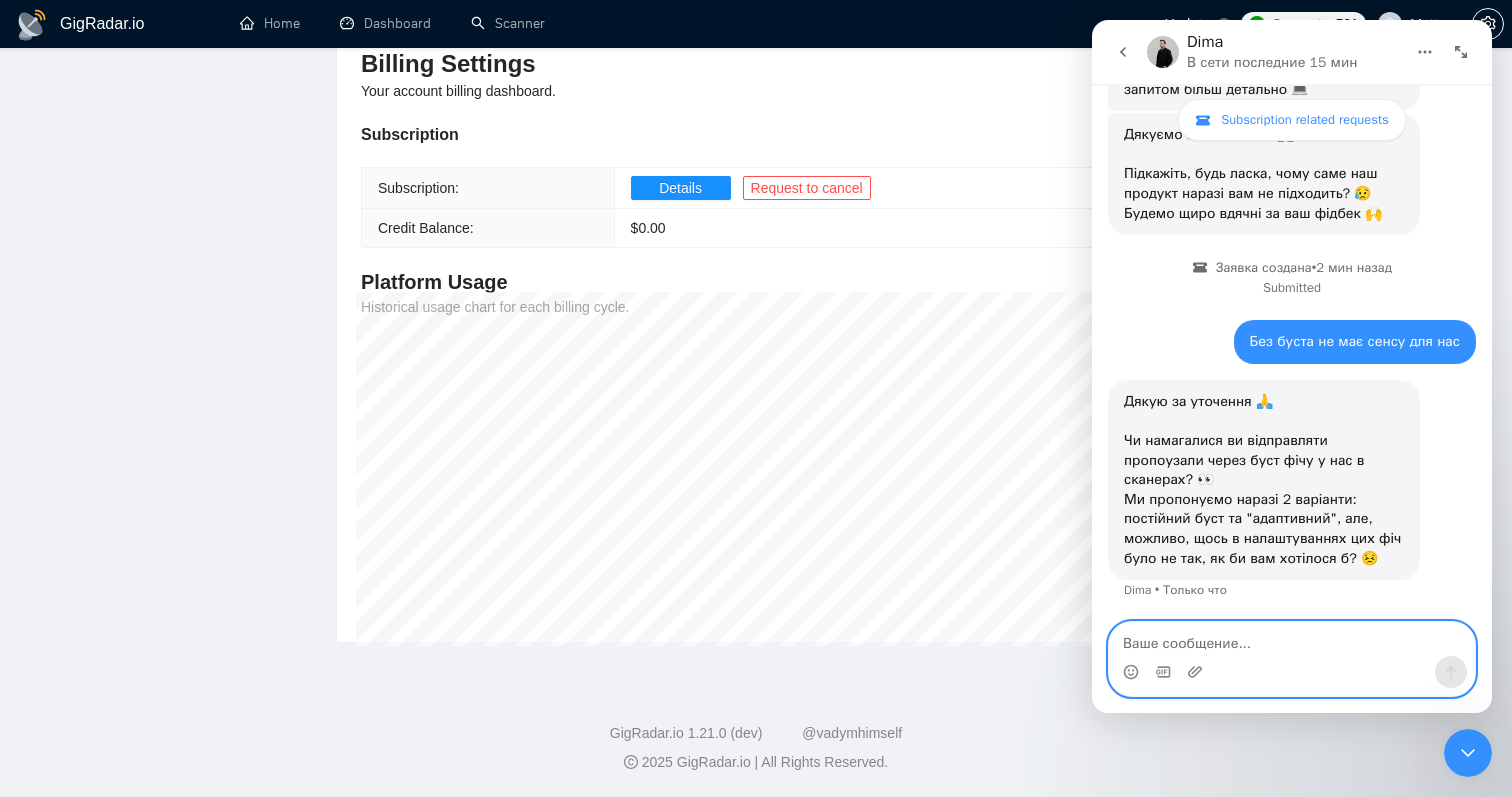 scroll, scrollTop: 1627, scrollLeft: 0, axis: vertical 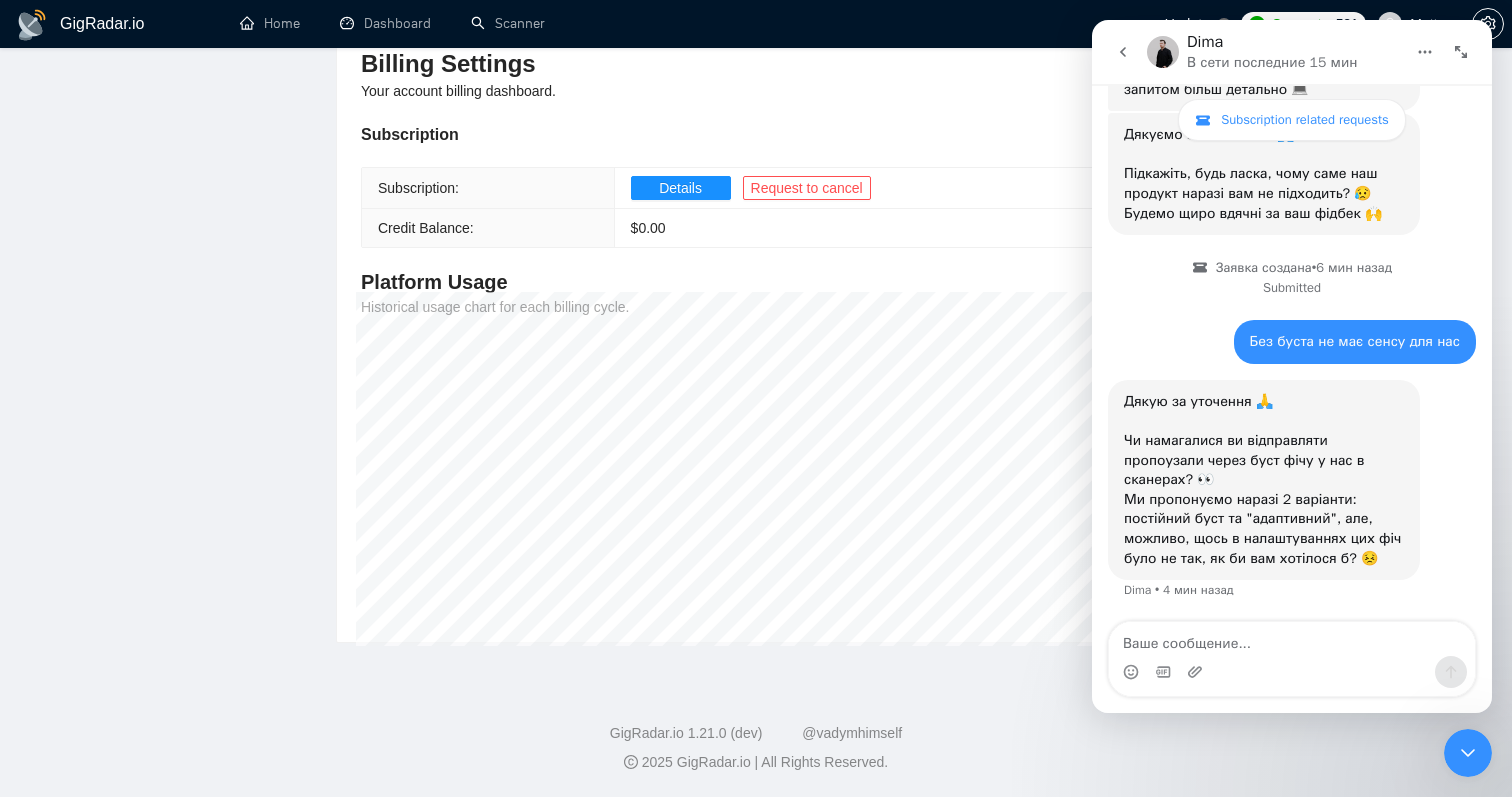 click at bounding box center (1292, 672) 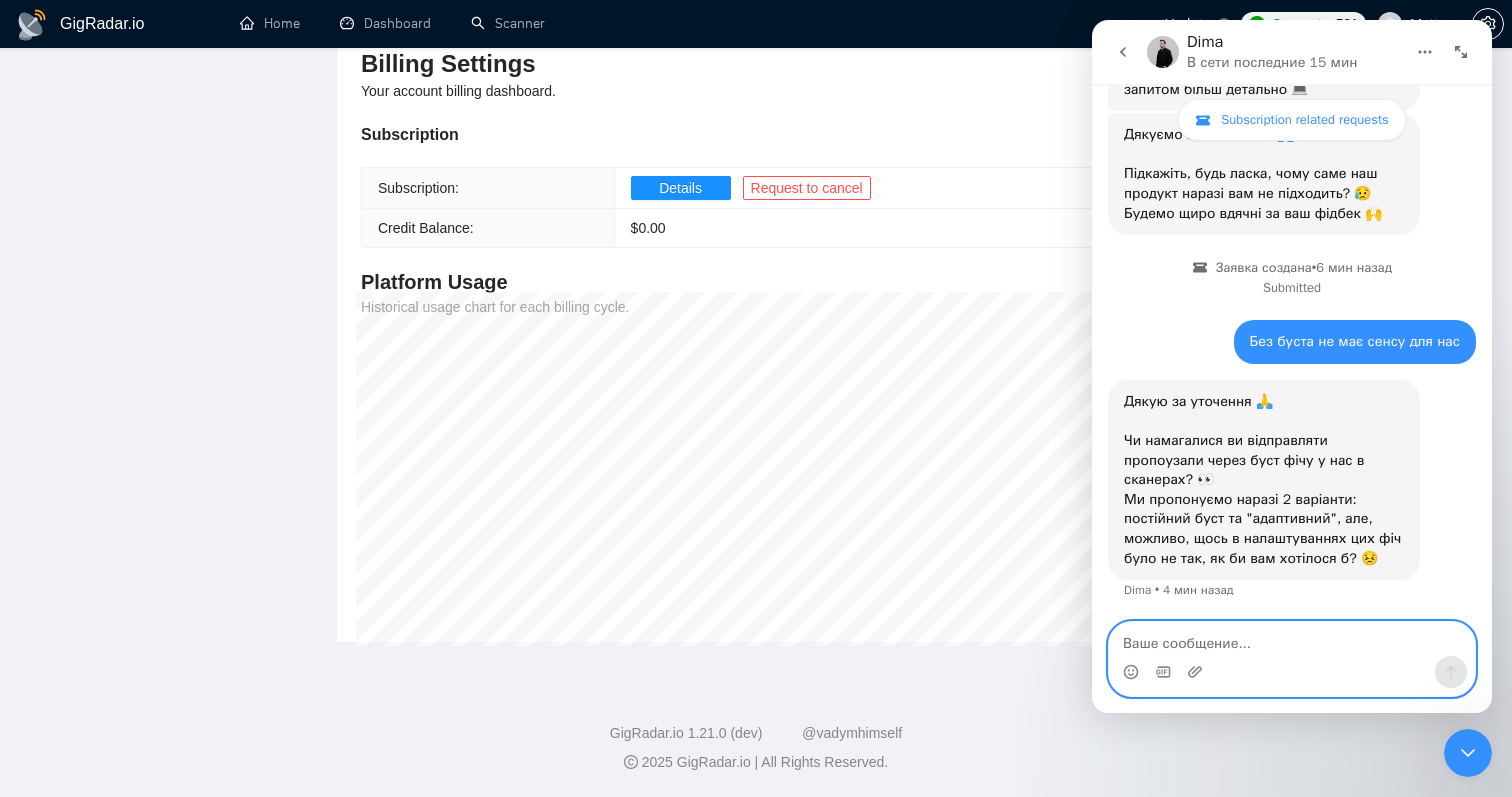 click at bounding box center [1292, 639] 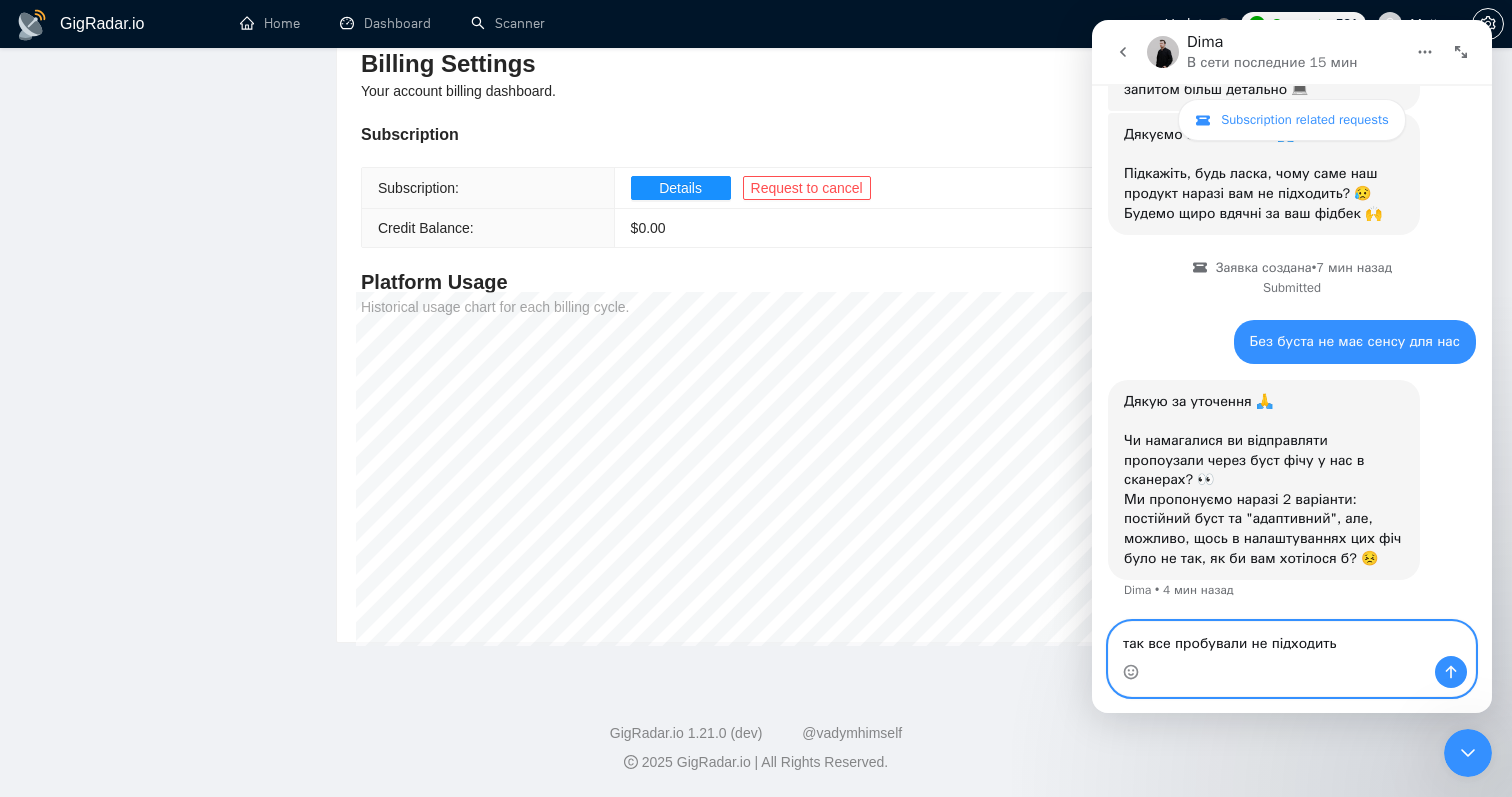 type on "так все пробували не підходить?" 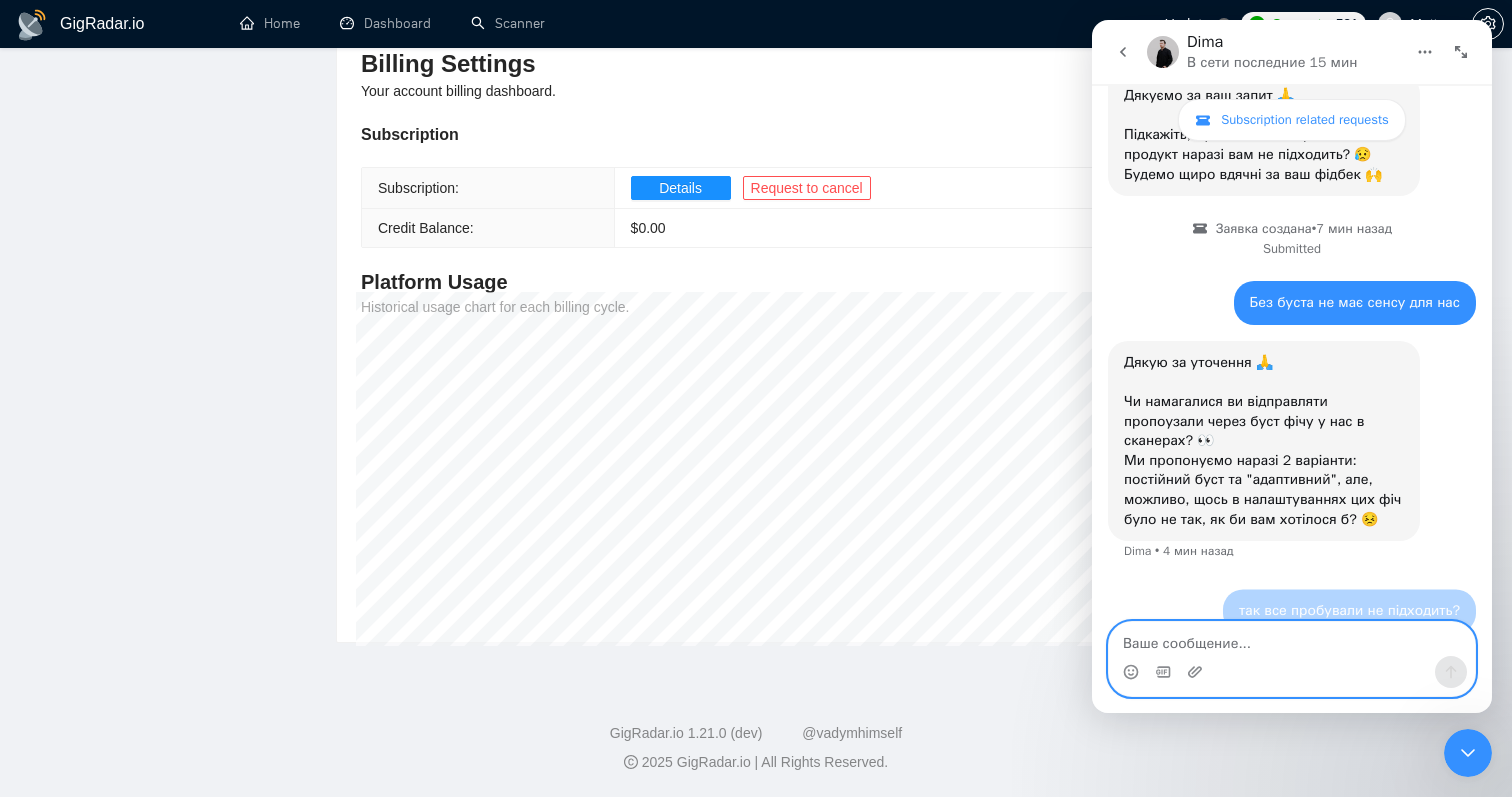 scroll, scrollTop: 1687, scrollLeft: 0, axis: vertical 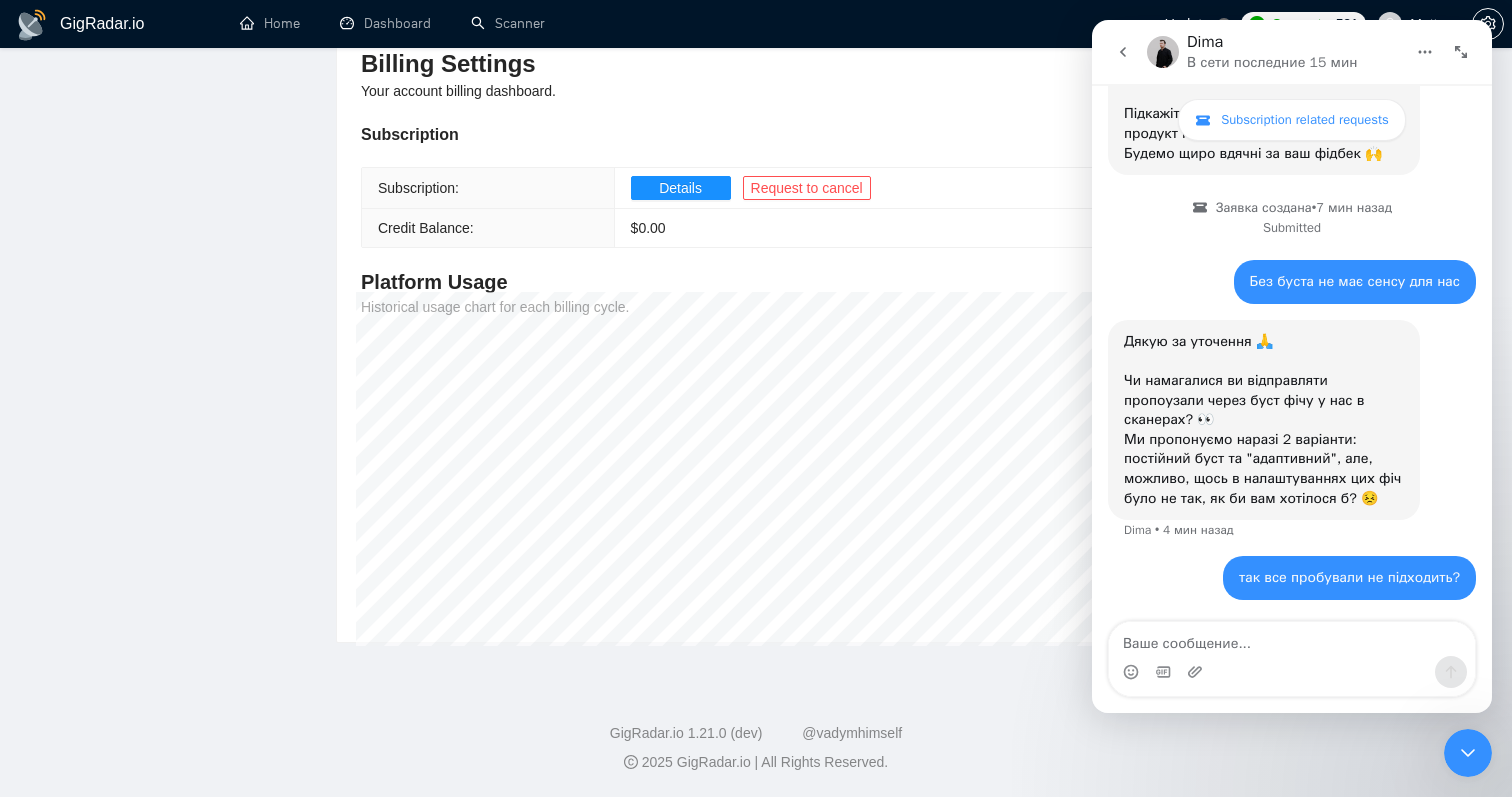 click on "Team Settings Mettevo Preferences Subscription Members Integrations Limits Billing Settings Your account billing dashboard. Subscription Subscription:   Details Request to cancel Credit Balance: $ 0.00 Platform Usage Historical usage chart for each billing cycle.   25-12-2024 - 25-01-2025
Charged 0.00 credits
Limit 464.00 credits" at bounding box center [756, 239] 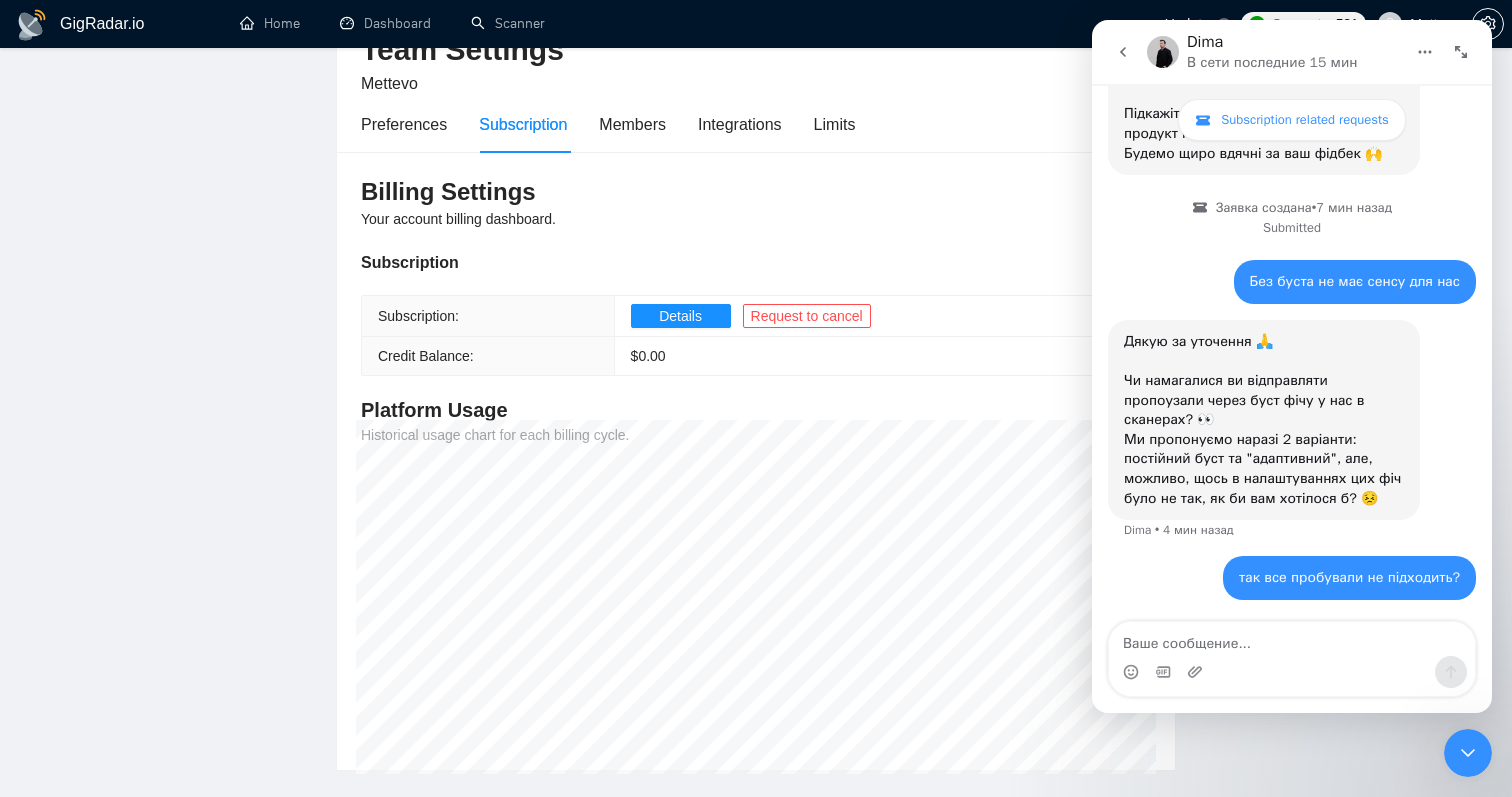 scroll, scrollTop: 0, scrollLeft: 0, axis: both 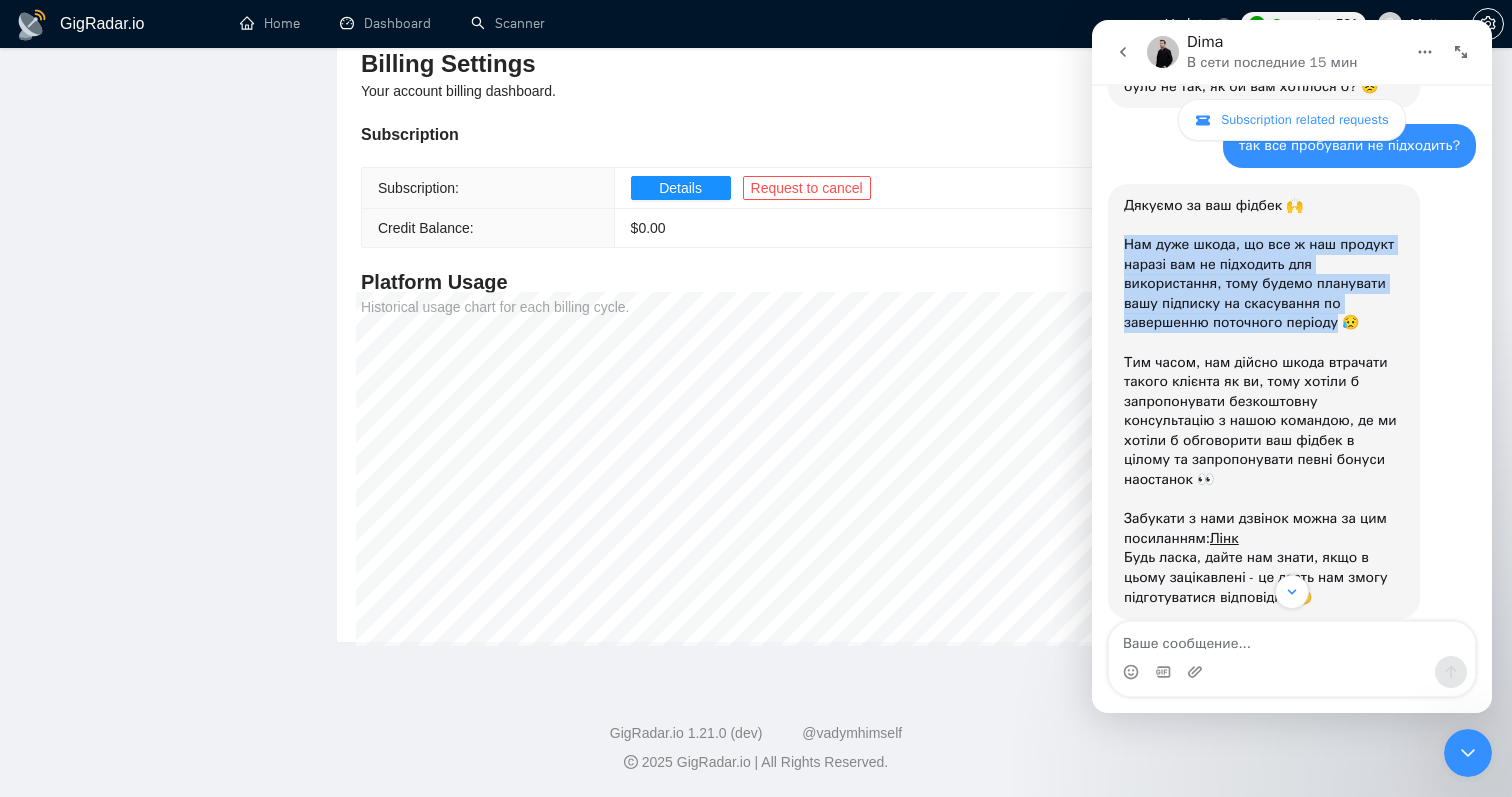 drag, startPoint x: 1124, startPoint y: 281, endPoint x: 1340, endPoint y: 368, distance: 232.86263 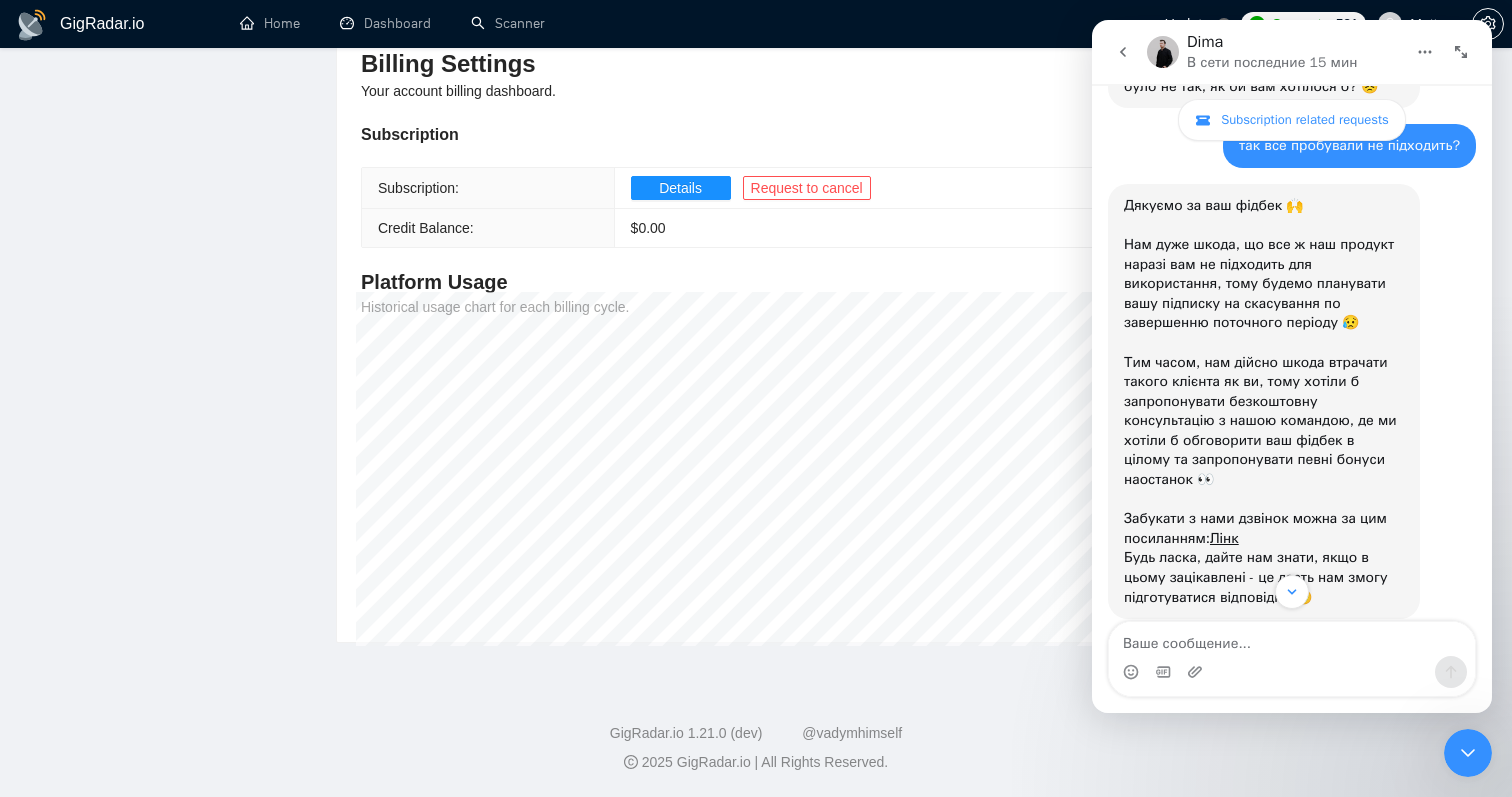 click on "Дякуємо за ваш фідбек 🙌 Нам дуже шкода, що все ж наш продукт наразі вам не підходить для використання, тому будемо планувати вашу підписку на скасування по завершенню поточного періоду 😥 Тим часом, нам дійсно шкода втрачати такого клієнта як ви, тому хотіли б запропонувати безкоштовну консультацію з нашою командою, де ми хотіли б обговорити ваш фідбек в цілому та запропонувати певні бонуси наостанок 👀 Забукати з нами дзвінок можна за цим посиланням:  Лінк" at bounding box center (1264, 401) 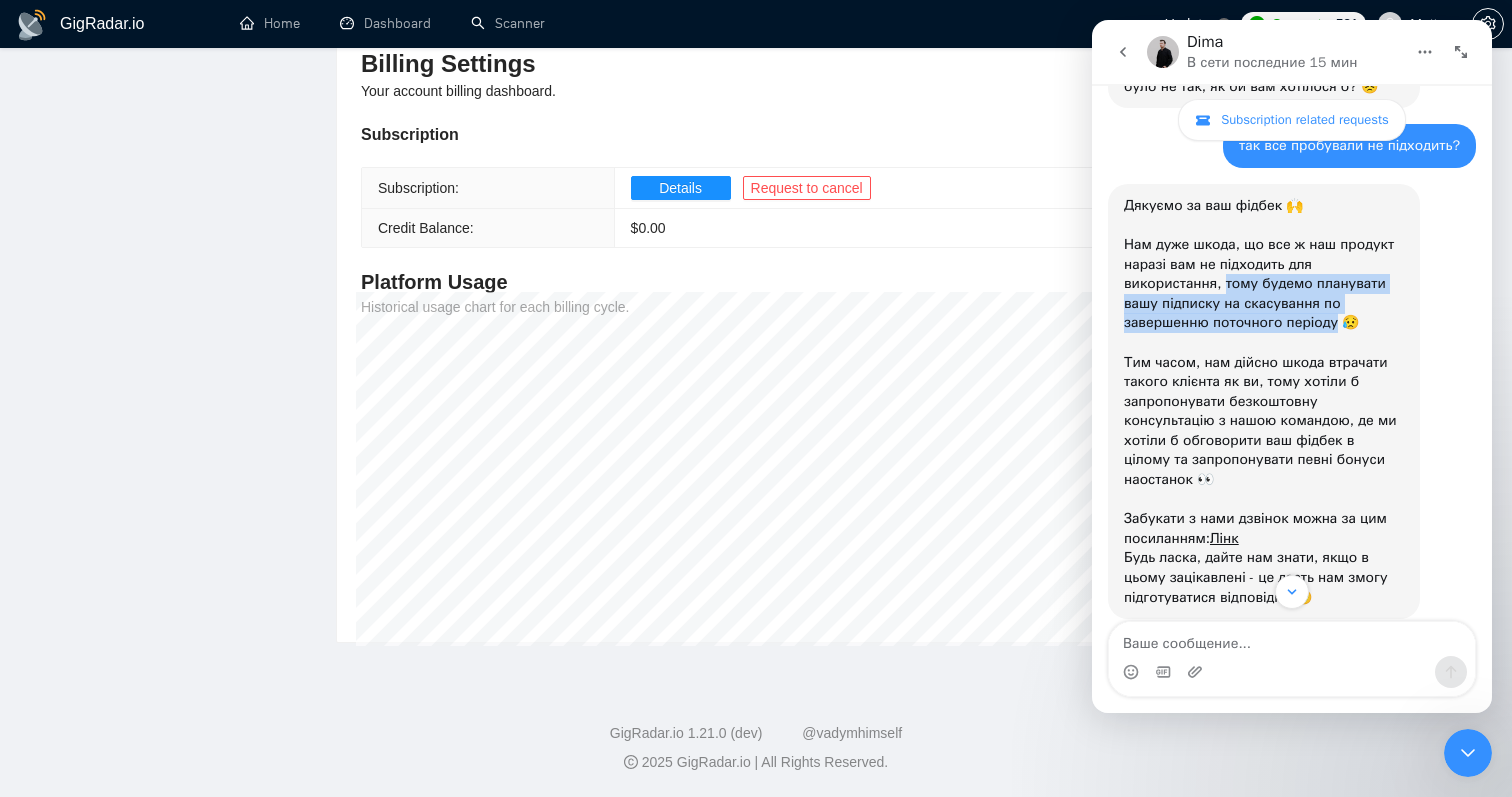 drag, startPoint x: 1226, startPoint y: 322, endPoint x: 1331, endPoint y: 365, distance: 113.46365 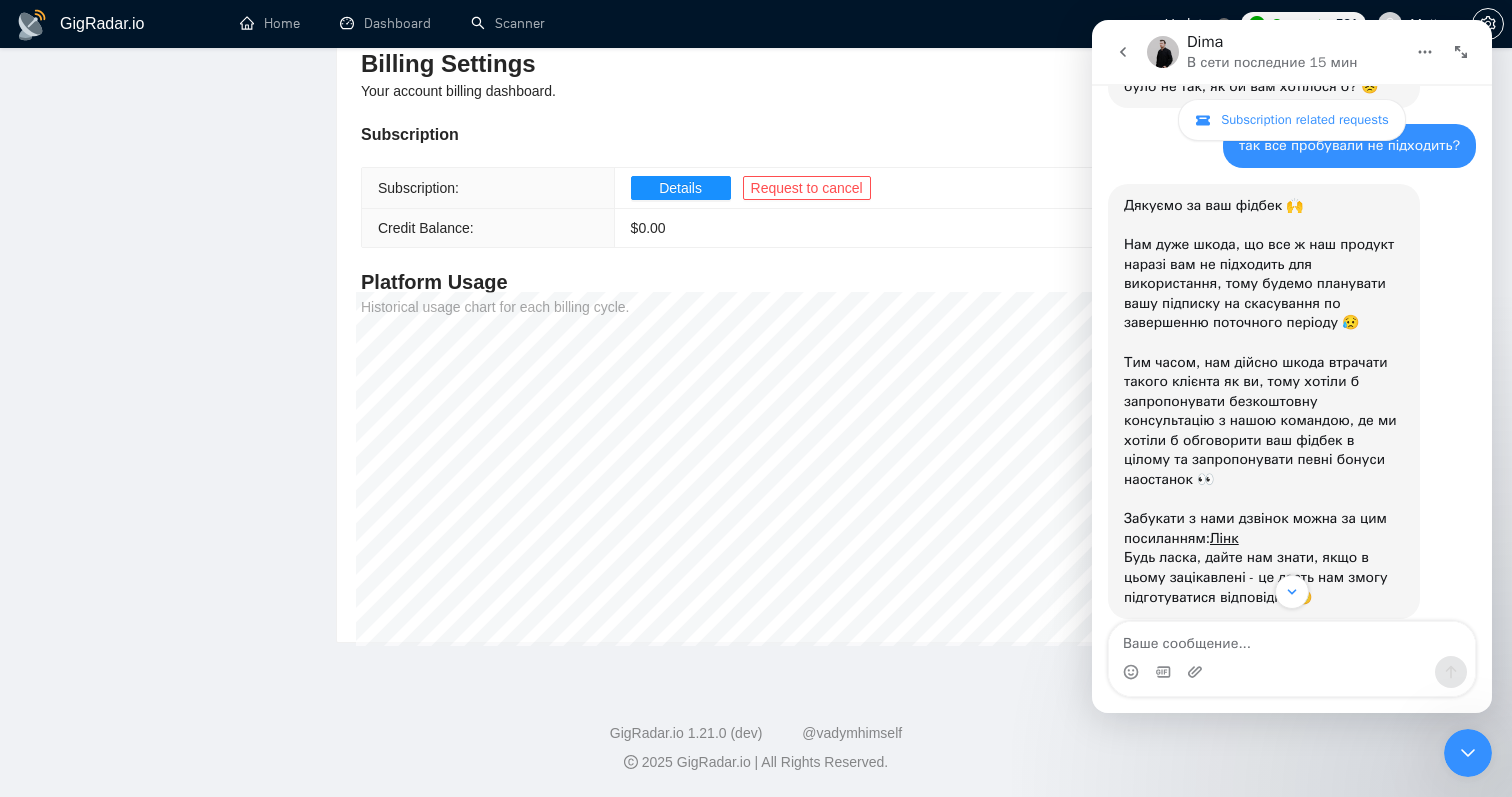 click on "Дякуємо за ваш фідбек 🙌 Нам дуже шкода, що все ж наш продукт наразі вам не підходить для використання, тому будемо планувати вашу підписку на скасування по завершенню поточного періоду 😥 Тим часом, нам дійсно шкода втрачати такого клієнта як ви, тому хотіли б запропонувати безкоштовну консультацію з нашою командою, де ми хотіли б обговорити ваш фідбек в цілому та запропонувати певні бонуси наостанок 👀 Забукати з нами дзвінок можна за цим посиланням:  Лінк" at bounding box center (1264, 401) 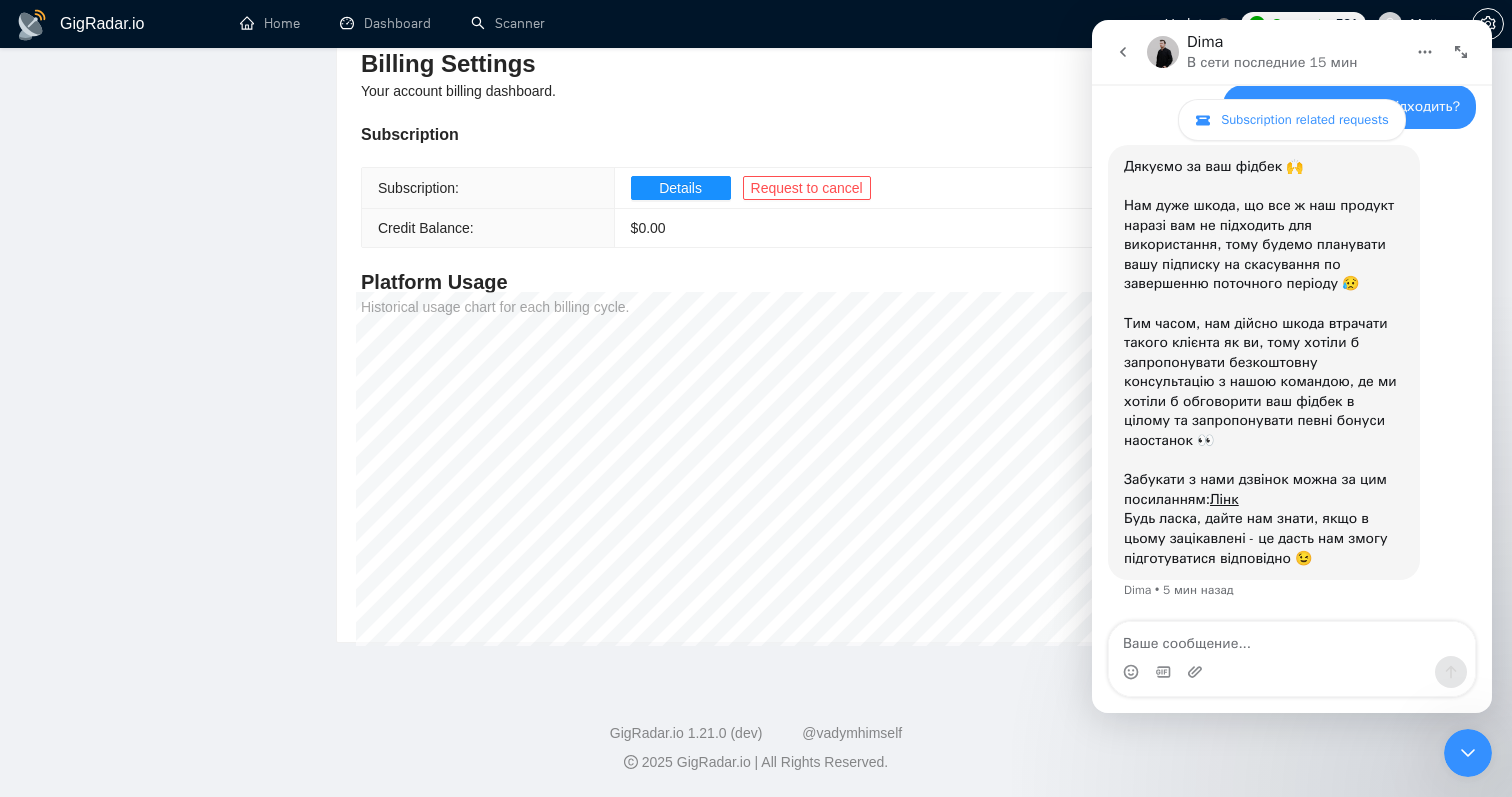 scroll, scrollTop: 2138, scrollLeft: 0, axis: vertical 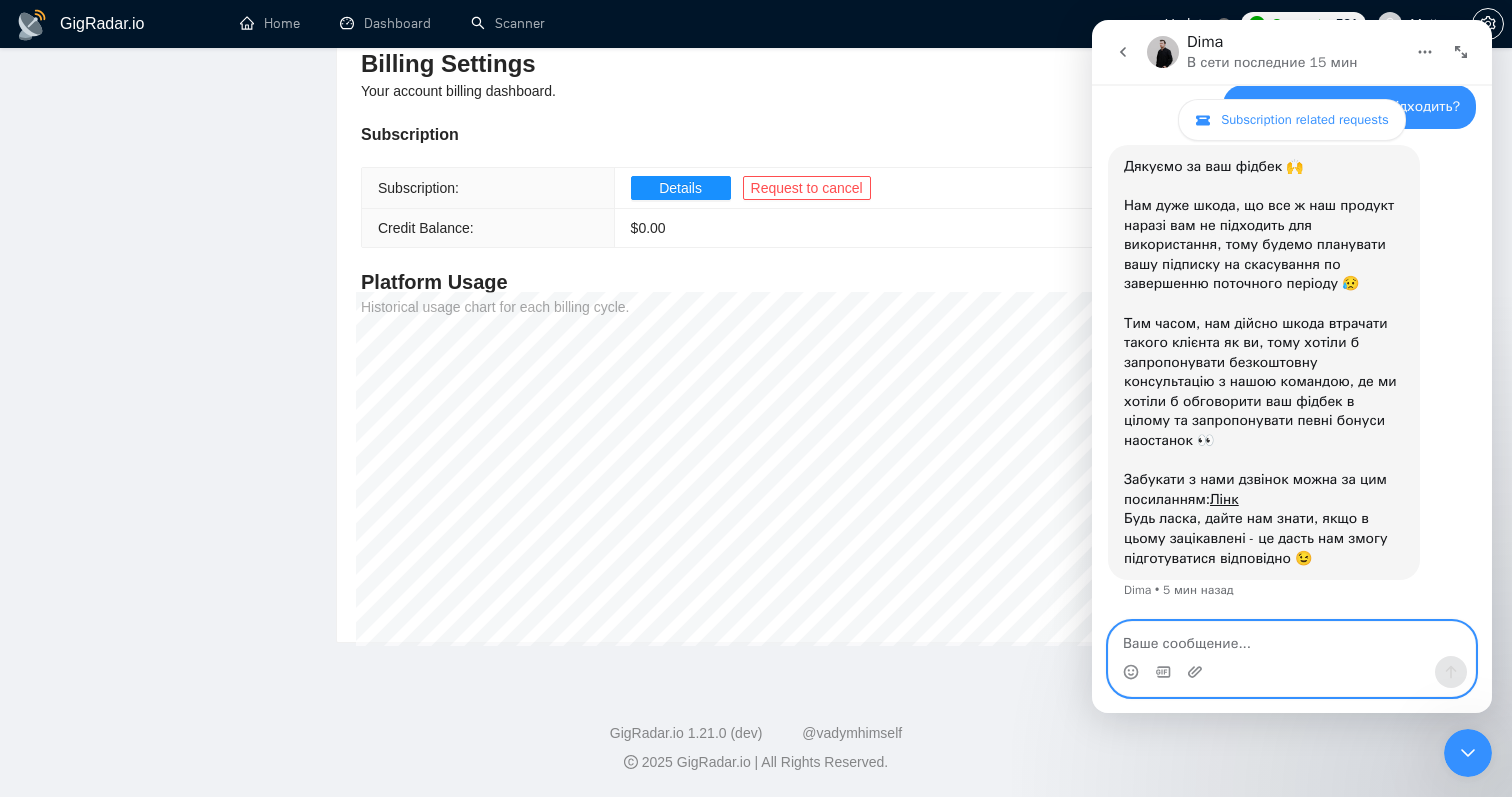 click at bounding box center (1292, 639) 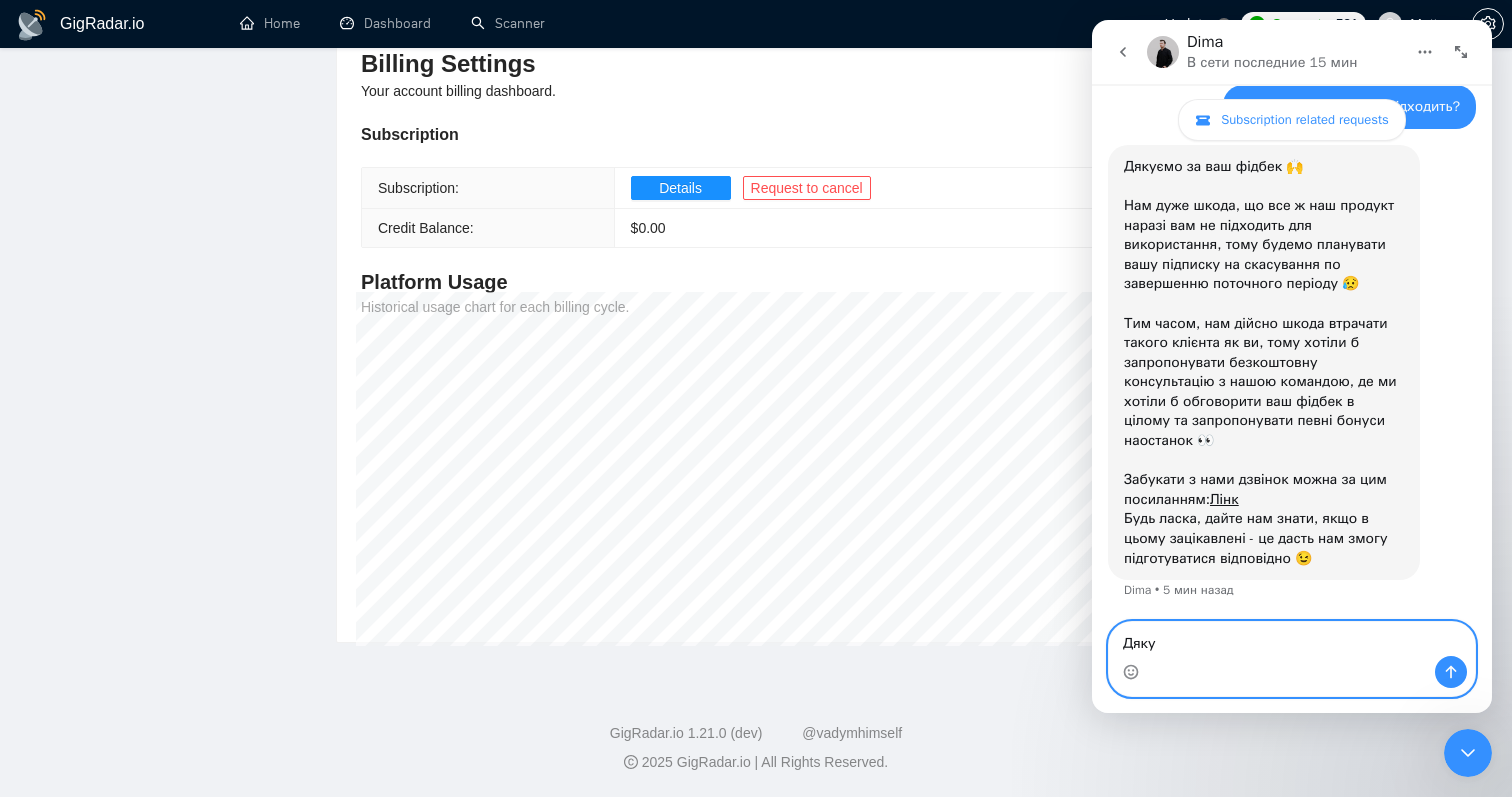 type on "Дякую" 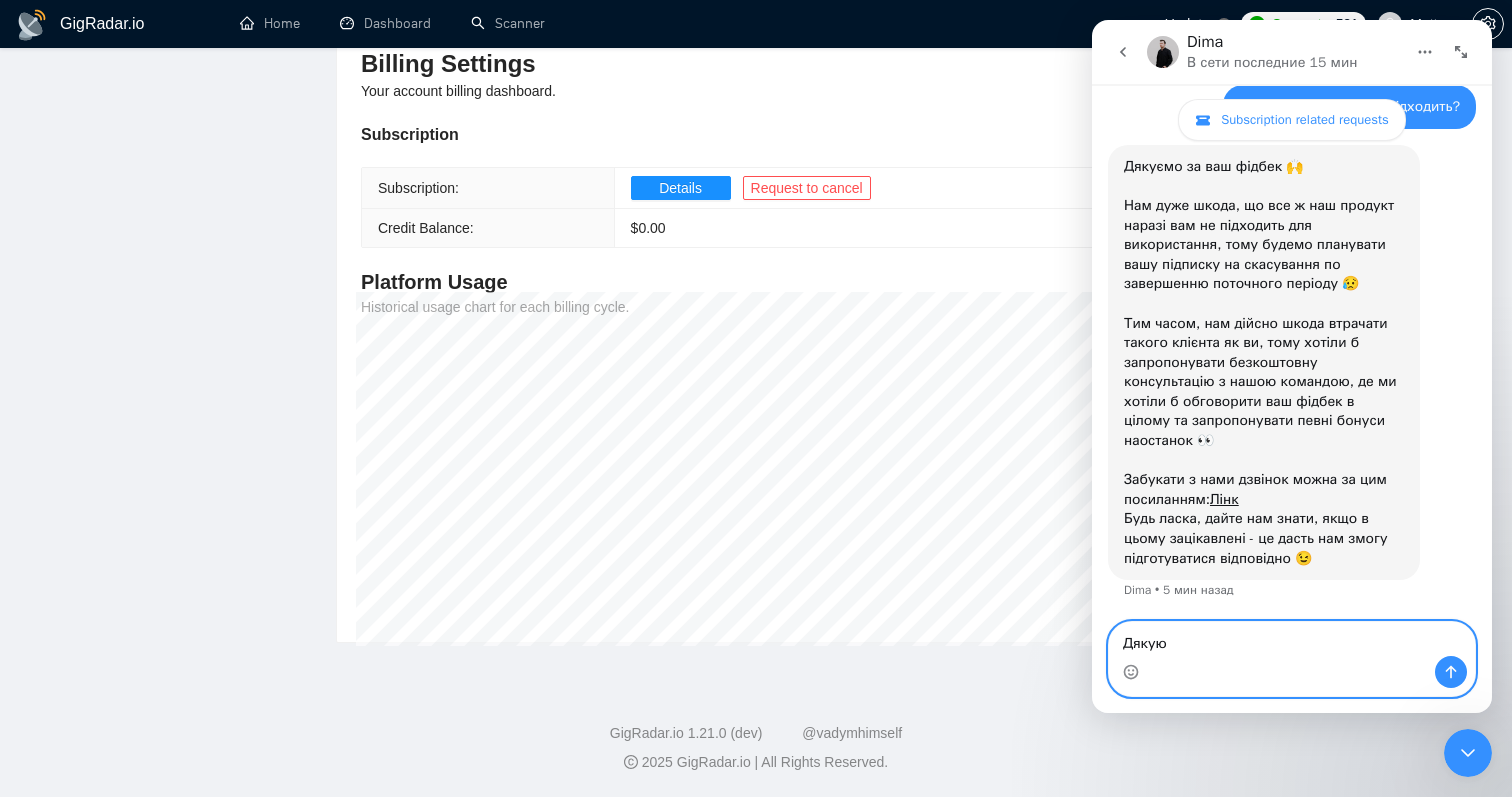 type 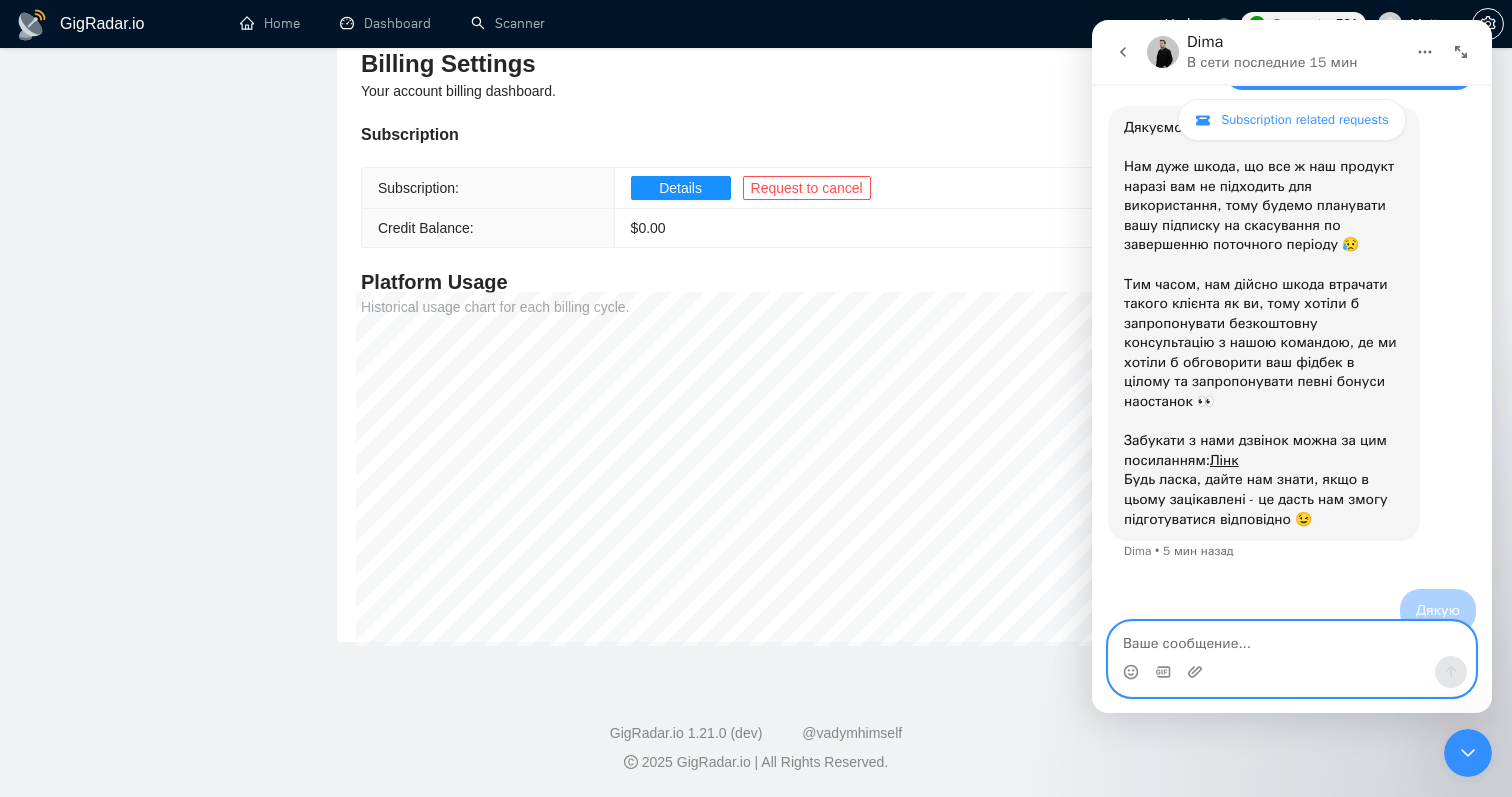 scroll, scrollTop: 2198, scrollLeft: 0, axis: vertical 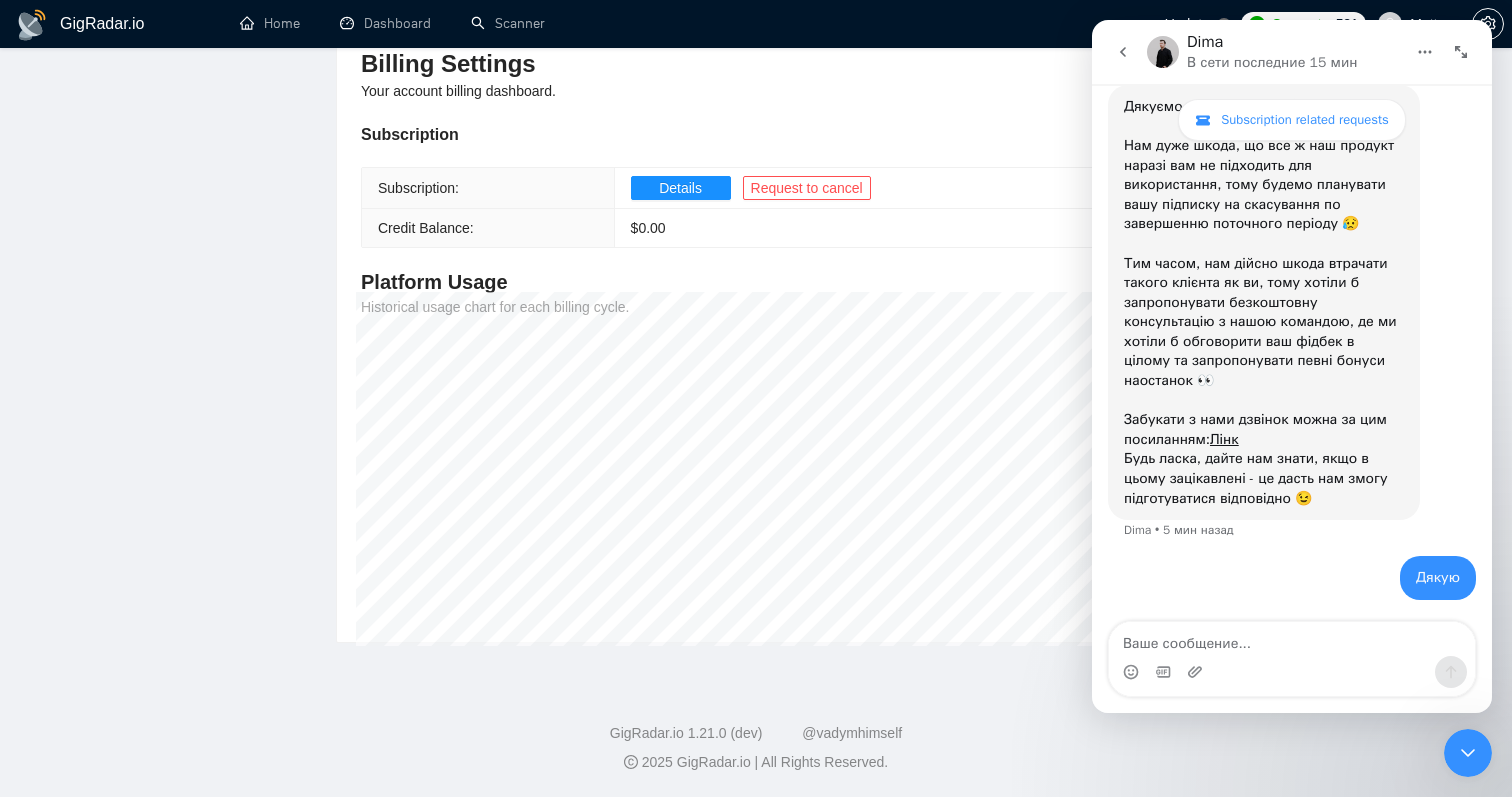 click on "Platform Usage" at bounding box center [756, 282] 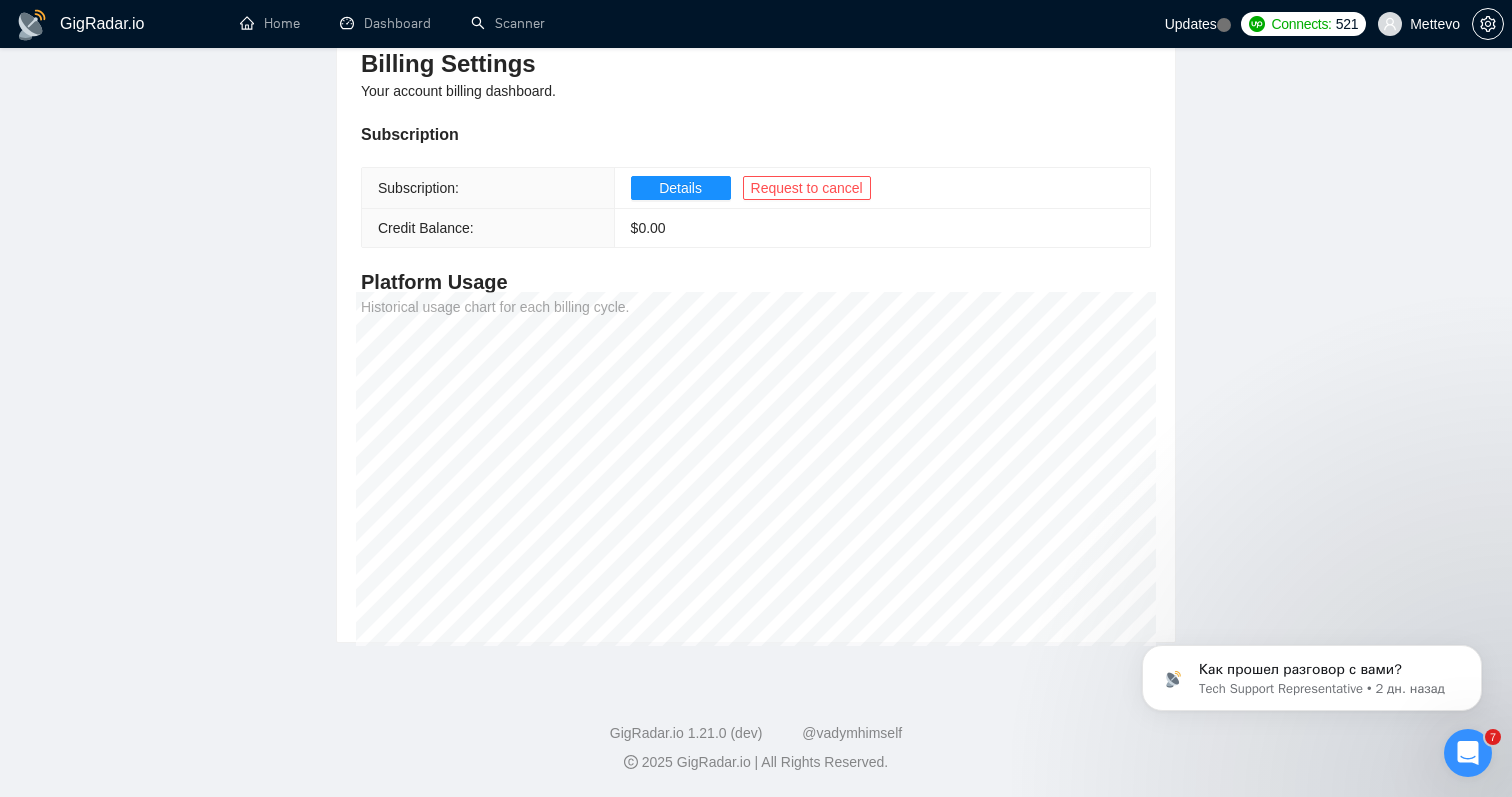 scroll, scrollTop: 0, scrollLeft: 0, axis: both 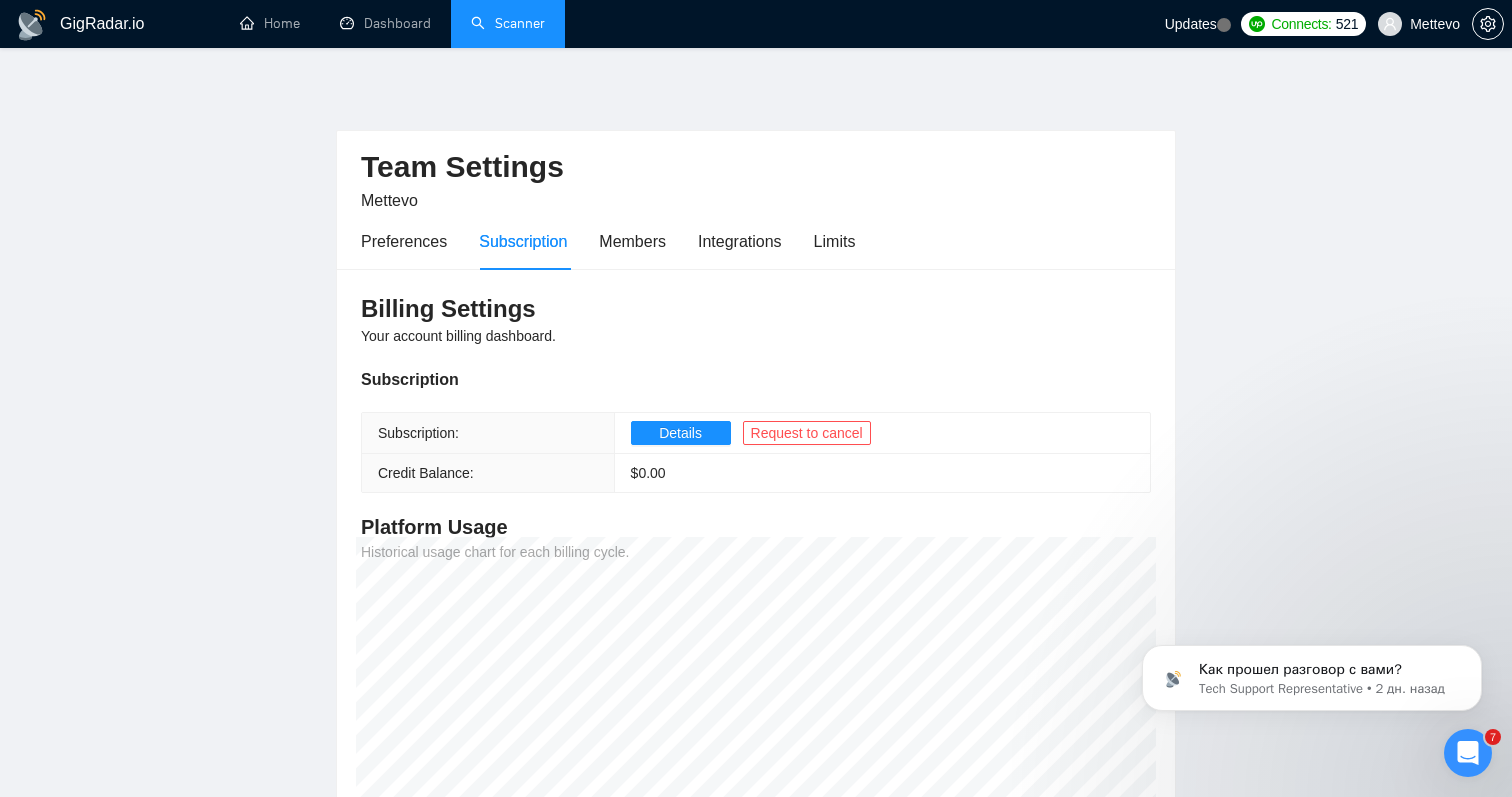 click on "Scanner" at bounding box center [508, 23] 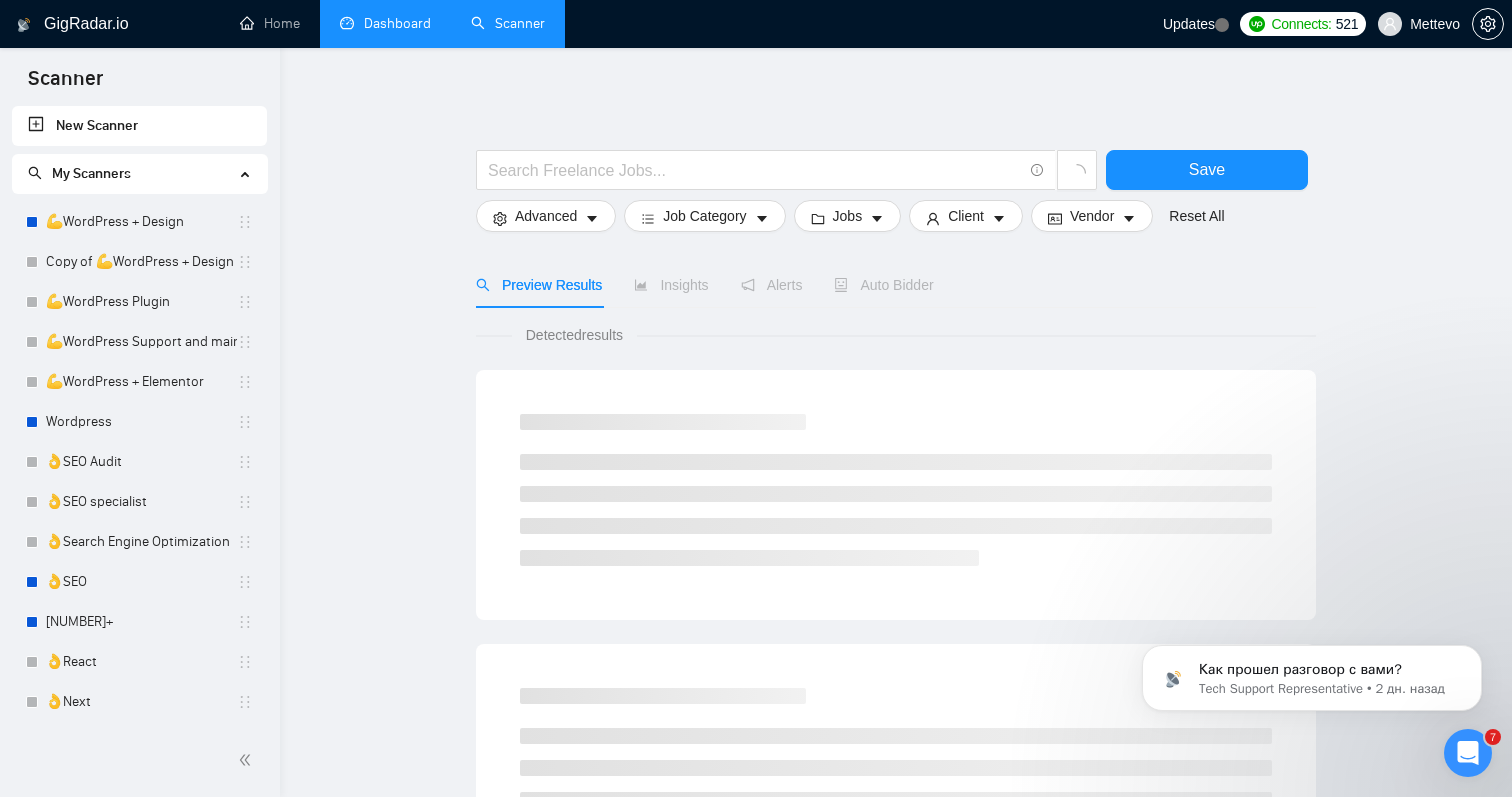 click on "Dashboard" at bounding box center [385, 23] 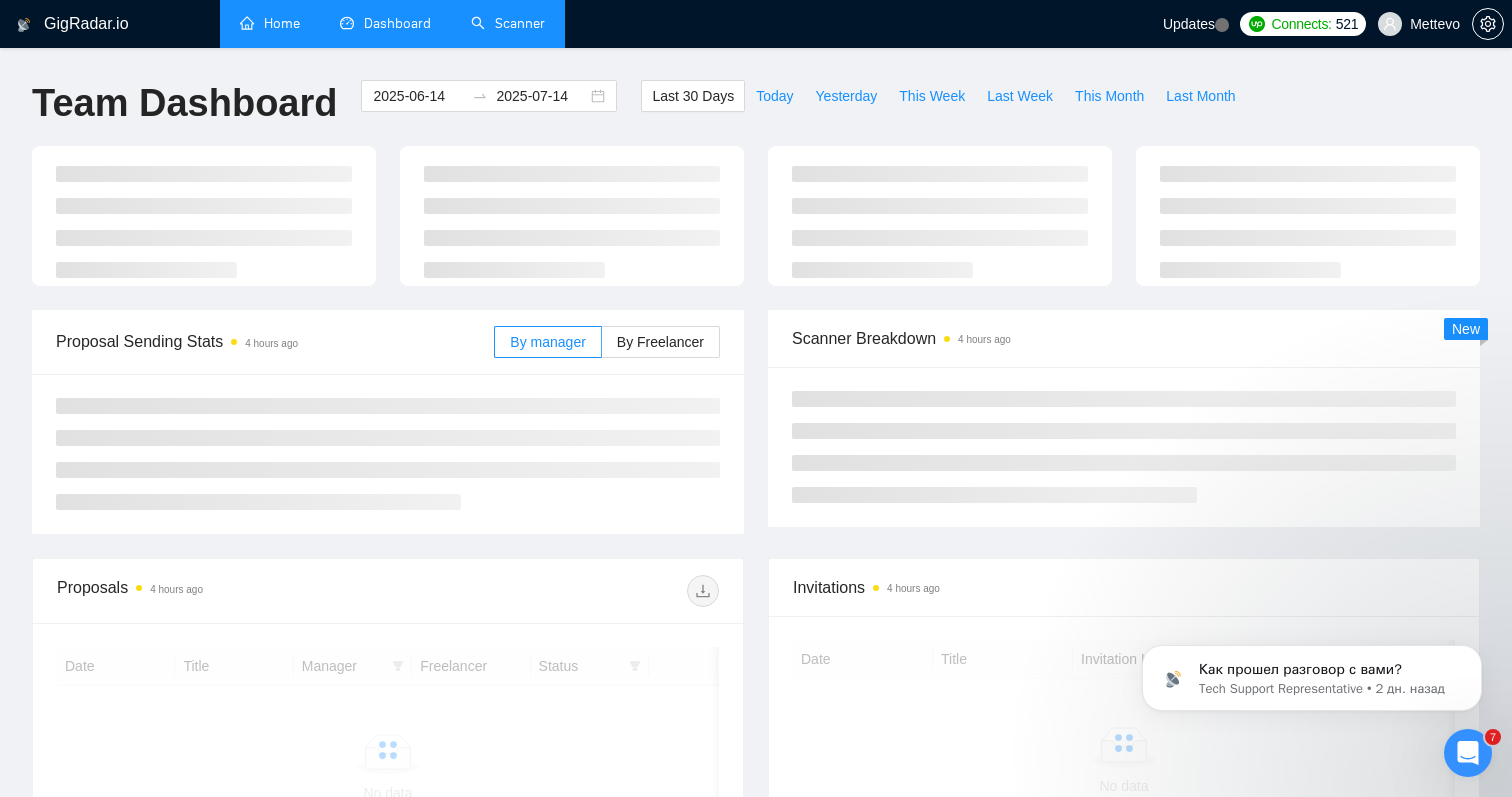 click on "Home" at bounding box center [270, 23] 